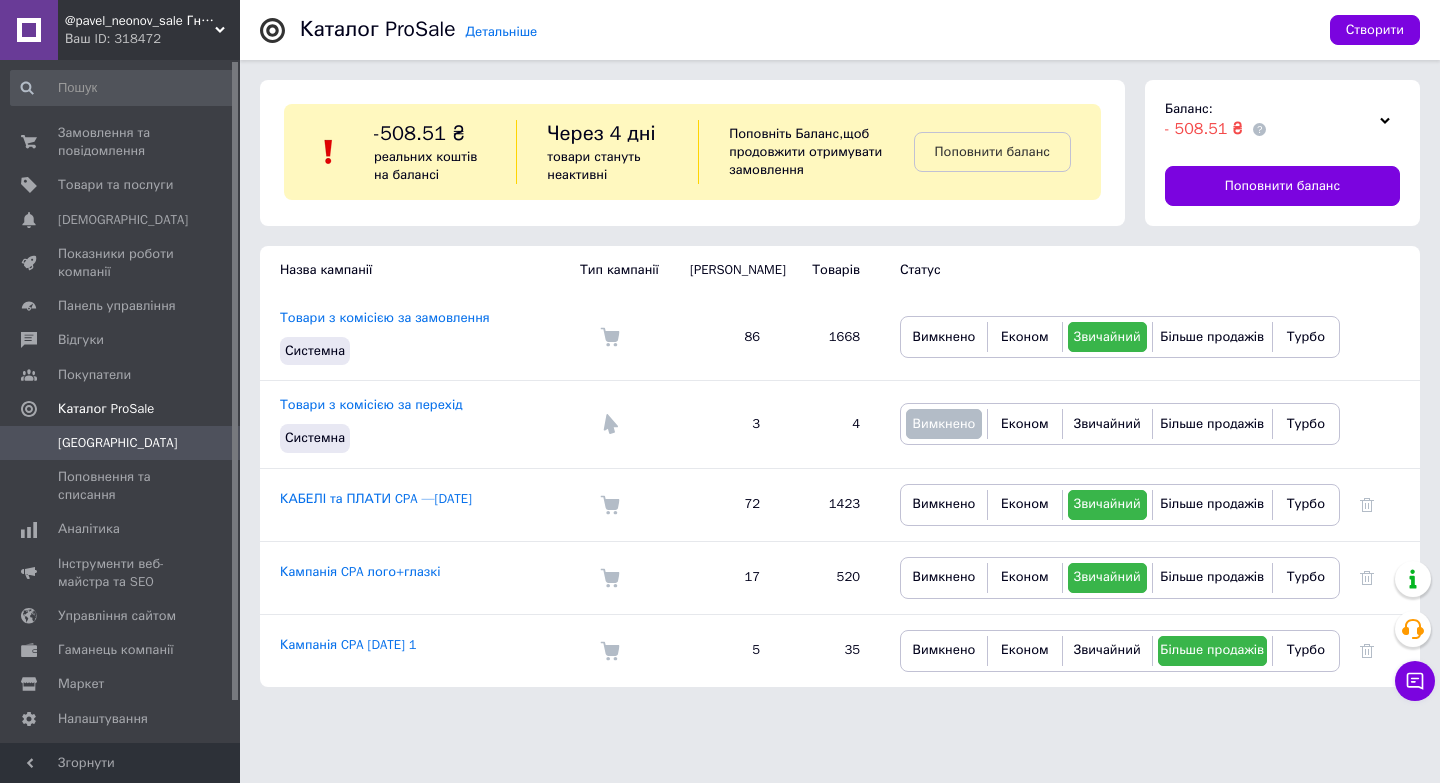 scroll, scrollTop: 0, scrollLeft: 0, axis: both 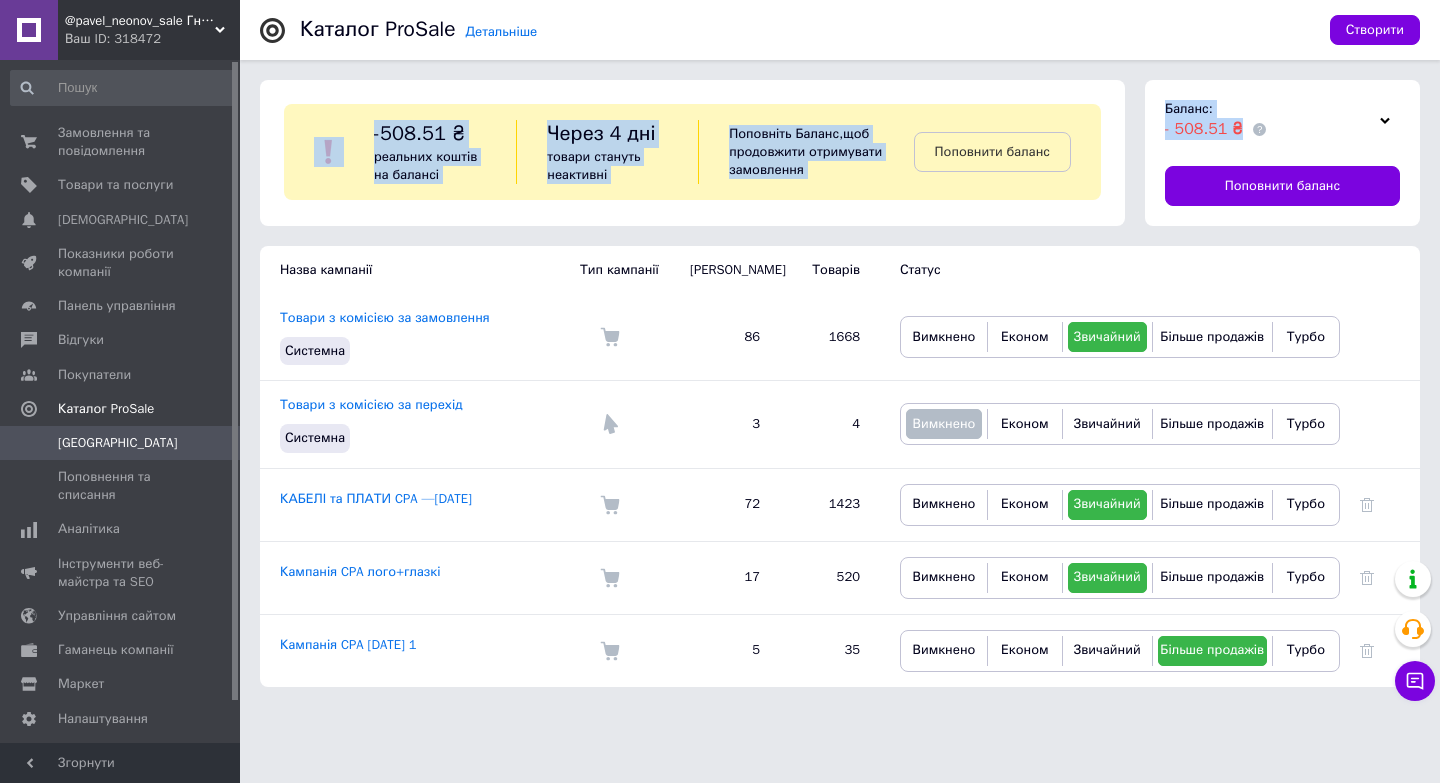 click on "@pavel_neonov_sale Гнучкий НЕОН для [PERSON_NAME], Мото, [PERSON_NAME], Неонових костюмів.Для дому та реклами, вивісок Ваш ID: 318472 Сайт @pavel_neonov_sale Гнучкий НЕОН для... Кабінет покупця Перевірити стан системи Сторінка на порталі Довідка Вийти Замовлення та повідомлення 0 0 Товари та послуги Сповіщення 0 0 Показники роботи компанії Панель управління Відгуки Покупатели Каталог ProSale Кампанії Поповнення та списання Аналітика Інструменти веб-майстра та SEO Управління сайтом Гаманець компанії [PERSON_NAME] Тарифи та рахунки Згорнути 3" at bounding box center [720, 353] 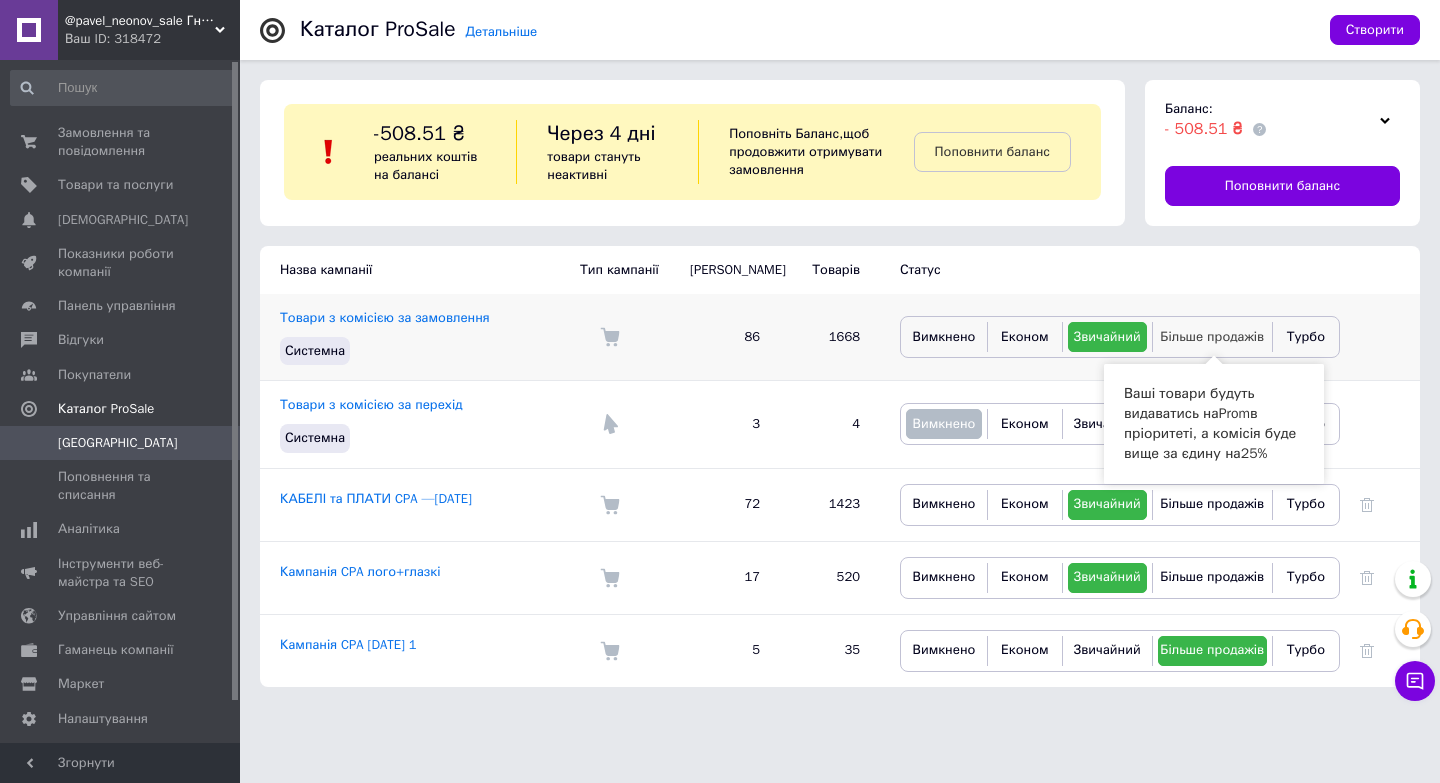 click on "Більше продажів" at bounding box center [1212, 336] 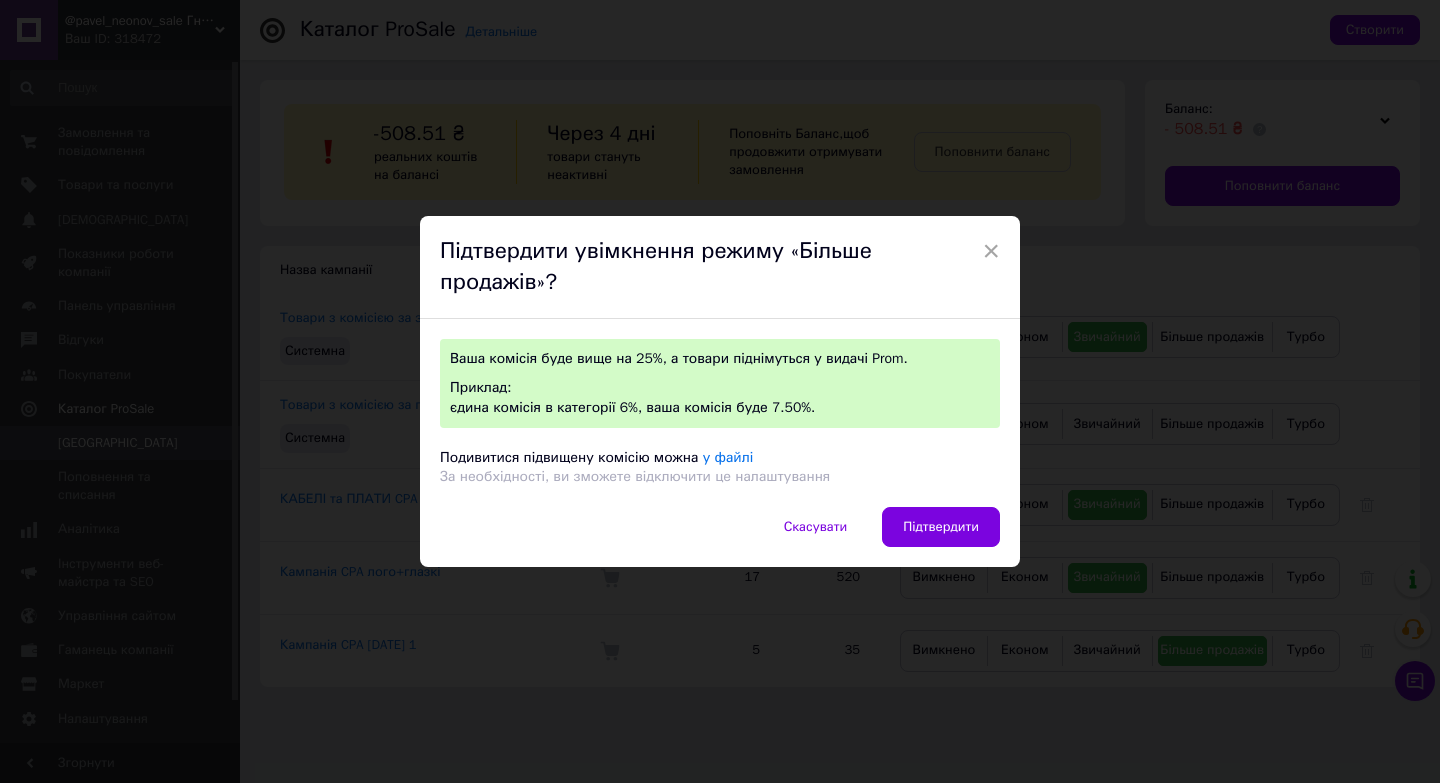 click on "× Підтвердити увімкнення режиму «Більше продажів»? Ваша комісія буде вище на 25%, а товари піднімуться у видачі Prom. Приклад: єдина комісія в категорії 6%, ваша комісія буде 7.50%. Подивитися підвищену комісію можна   у файлі За необхідності, ви зможете відключити це налаштування Скасувати   Підтвердити" at bounding box center [720, 391] 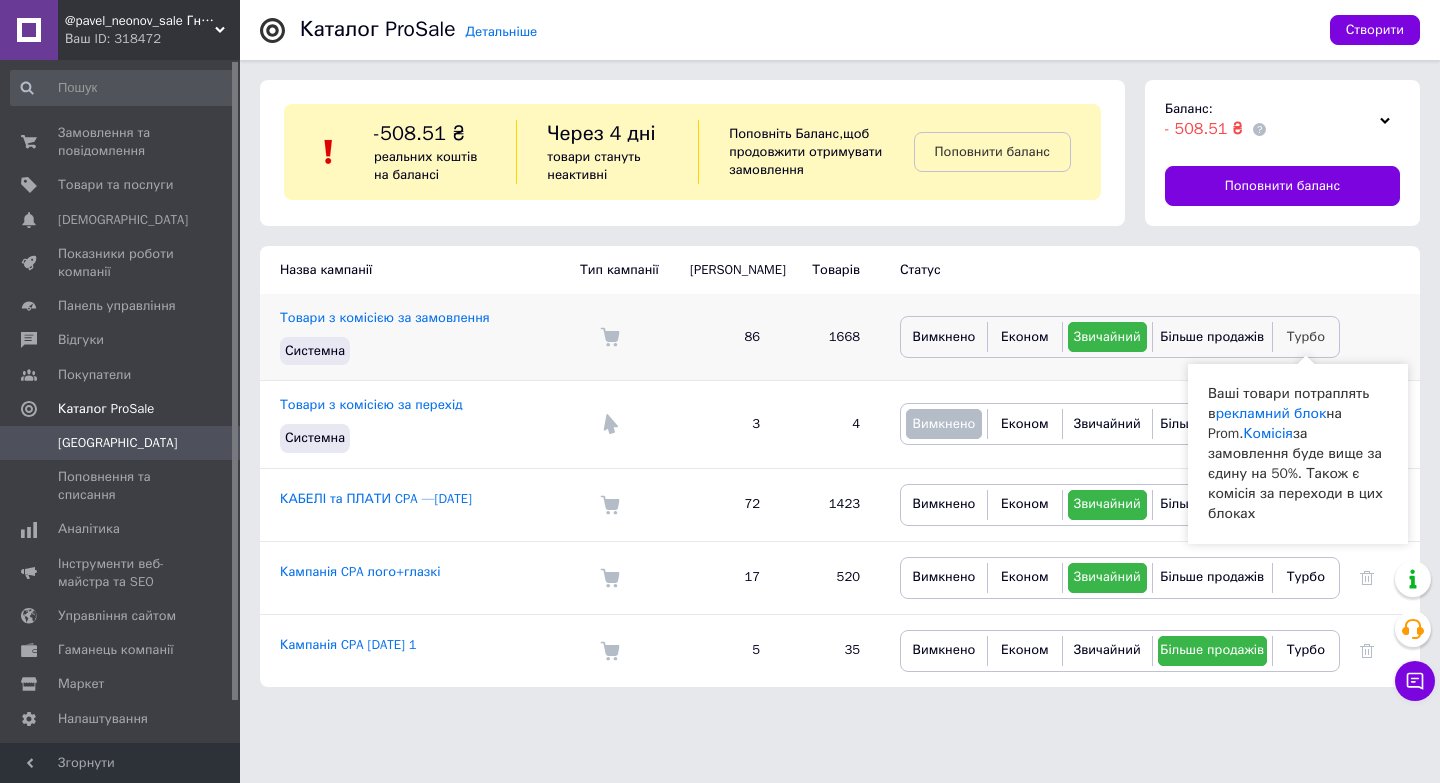 click on "Турбо" at bounding box center [1306, 336] 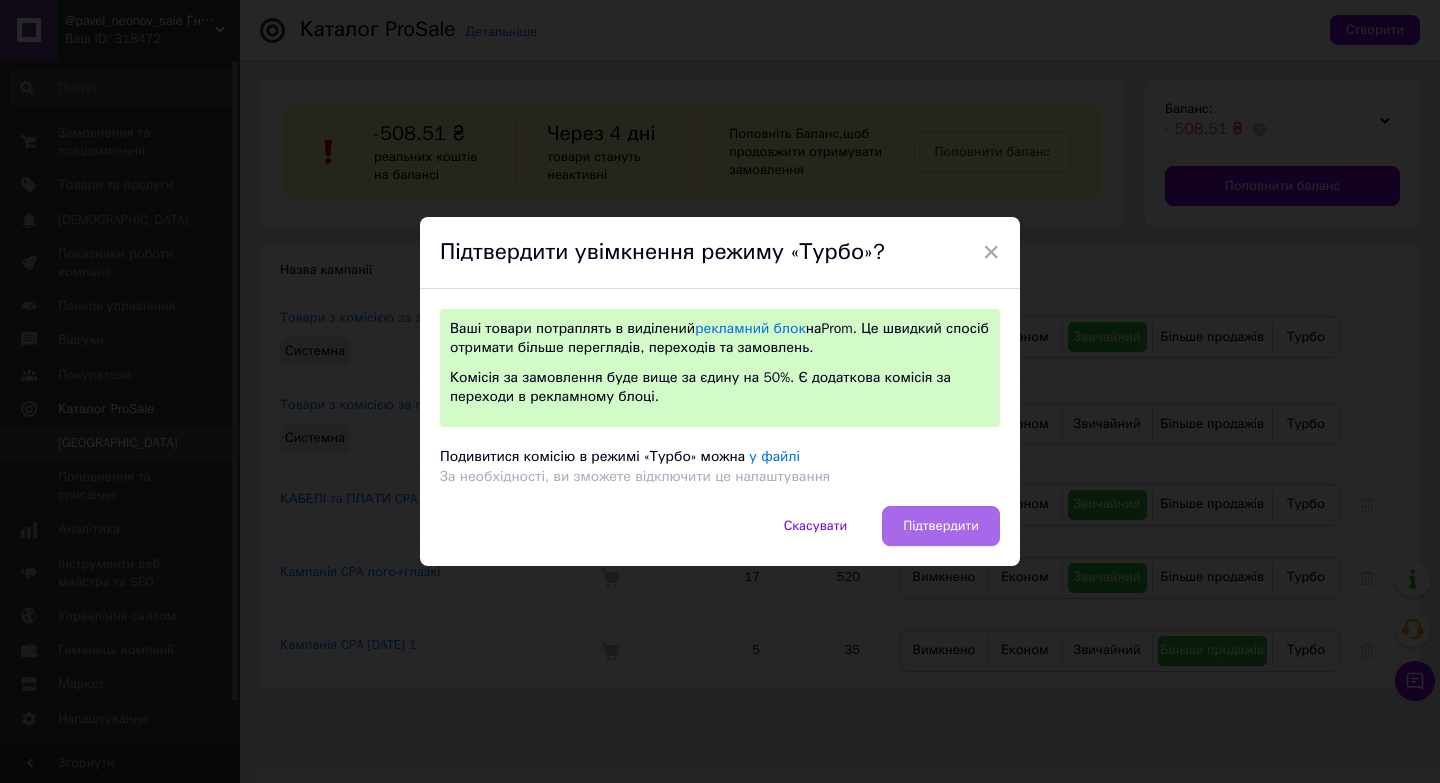 click on "Підтвердити" at bounding box center (941, 526) 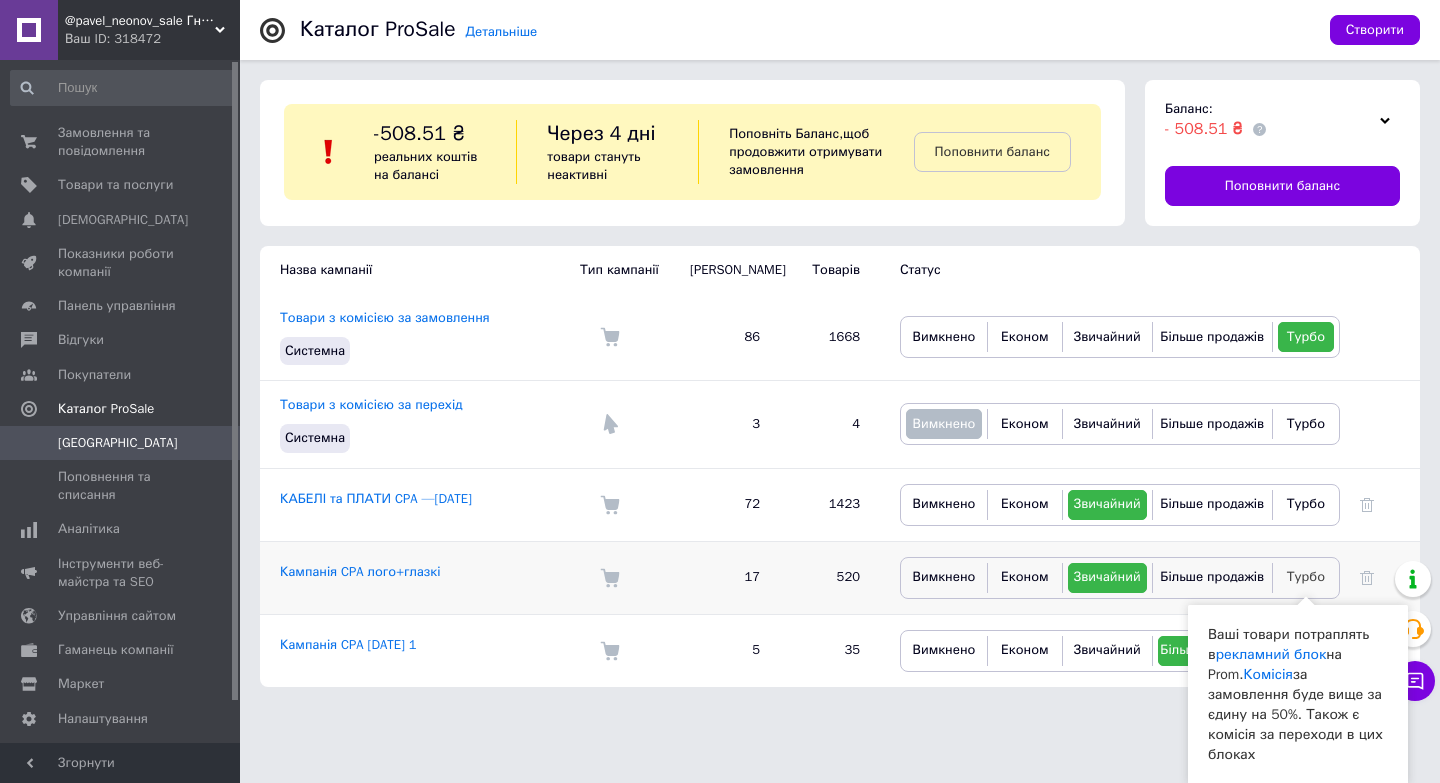 click on "Турбо" at bounding box center (1306, 576) 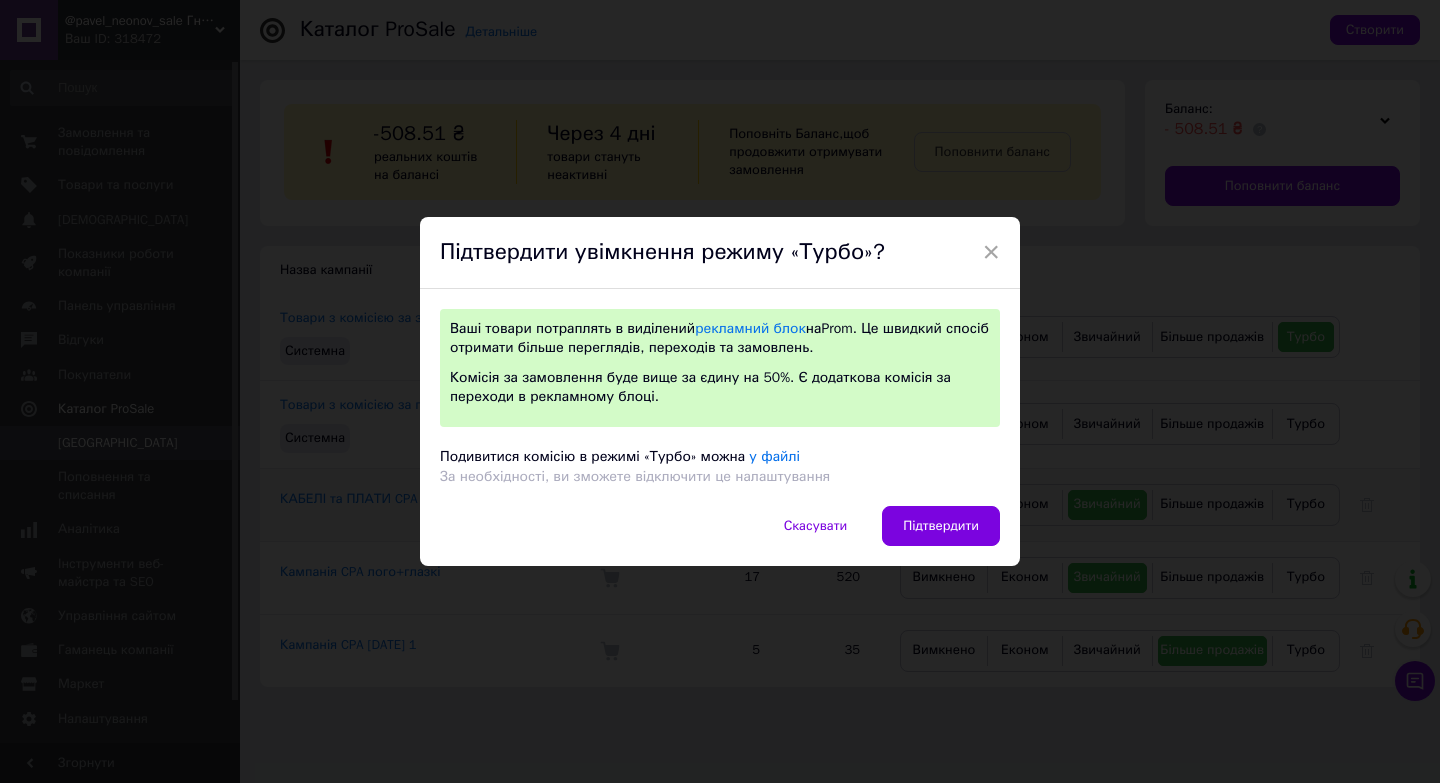 drag, startPoint x: 927, startPoint y: 536, endPoint x: 1289, endPoint y: 532, distance: 362.0221 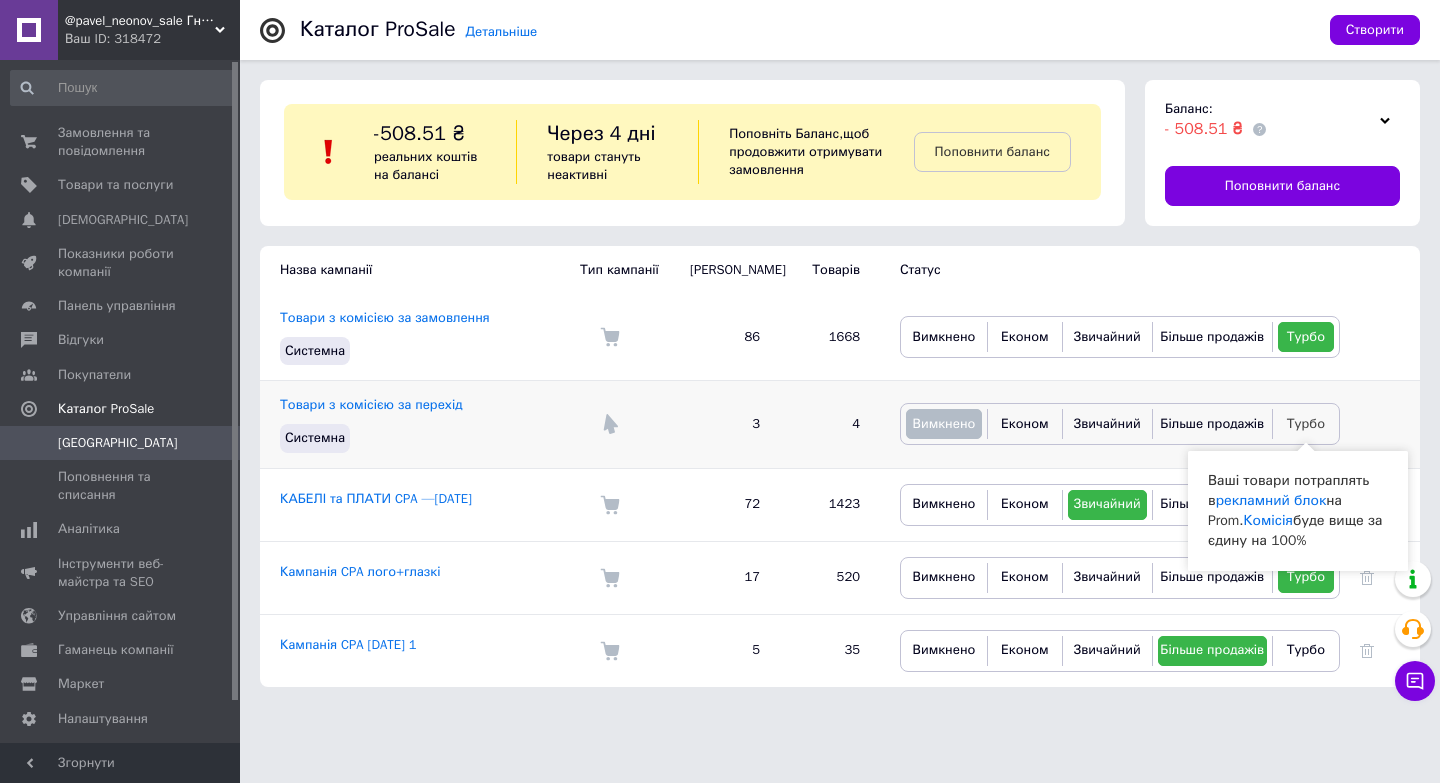 click on "Турбо" at bounding box center [1306, 423] 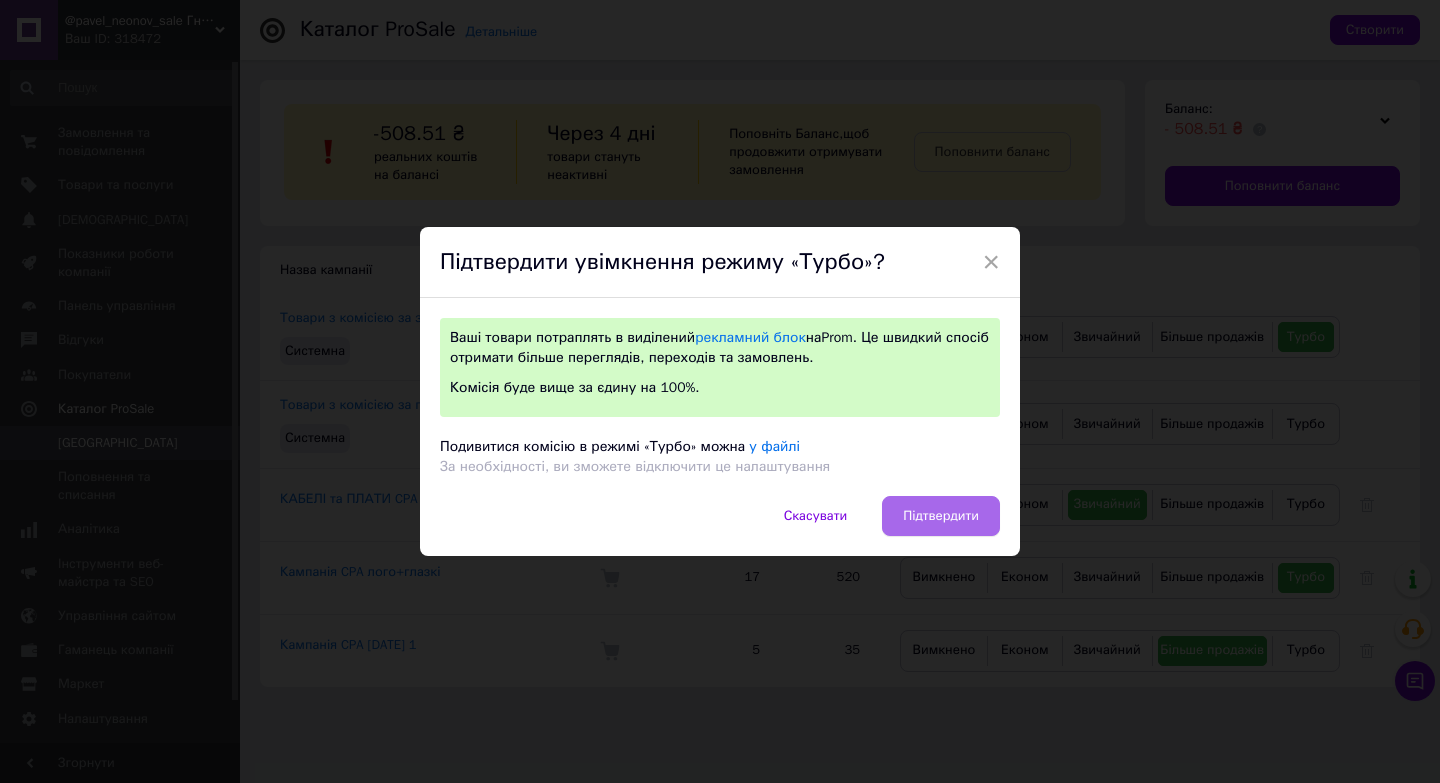 click on "Підтвердити" at bounding box center (941, 516) 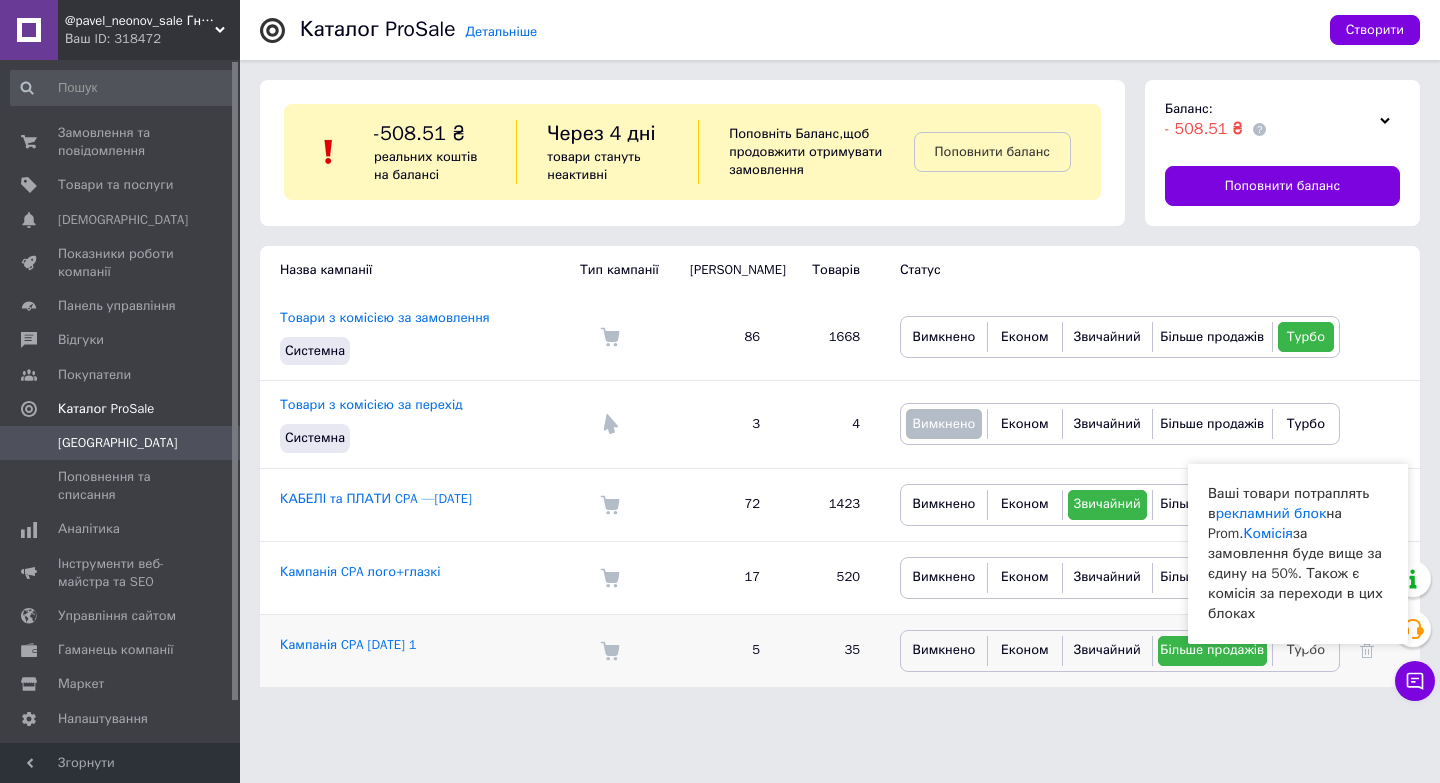 click on "Турбо" at bounding box center [1306, 649] 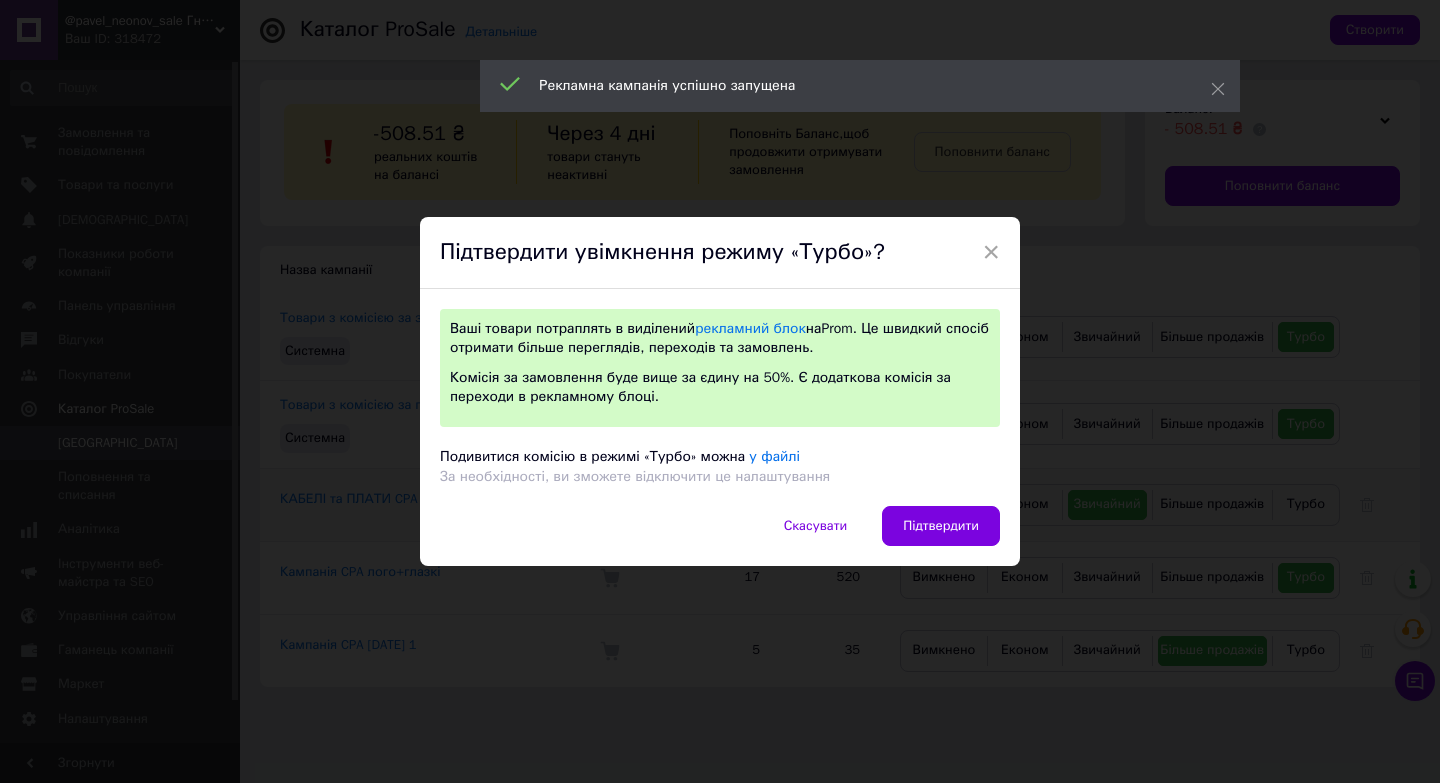 drag, startPoint x: 926, startPoint y: 530, endPoint x: 904, endPoint y: 525, distance: 22.561028 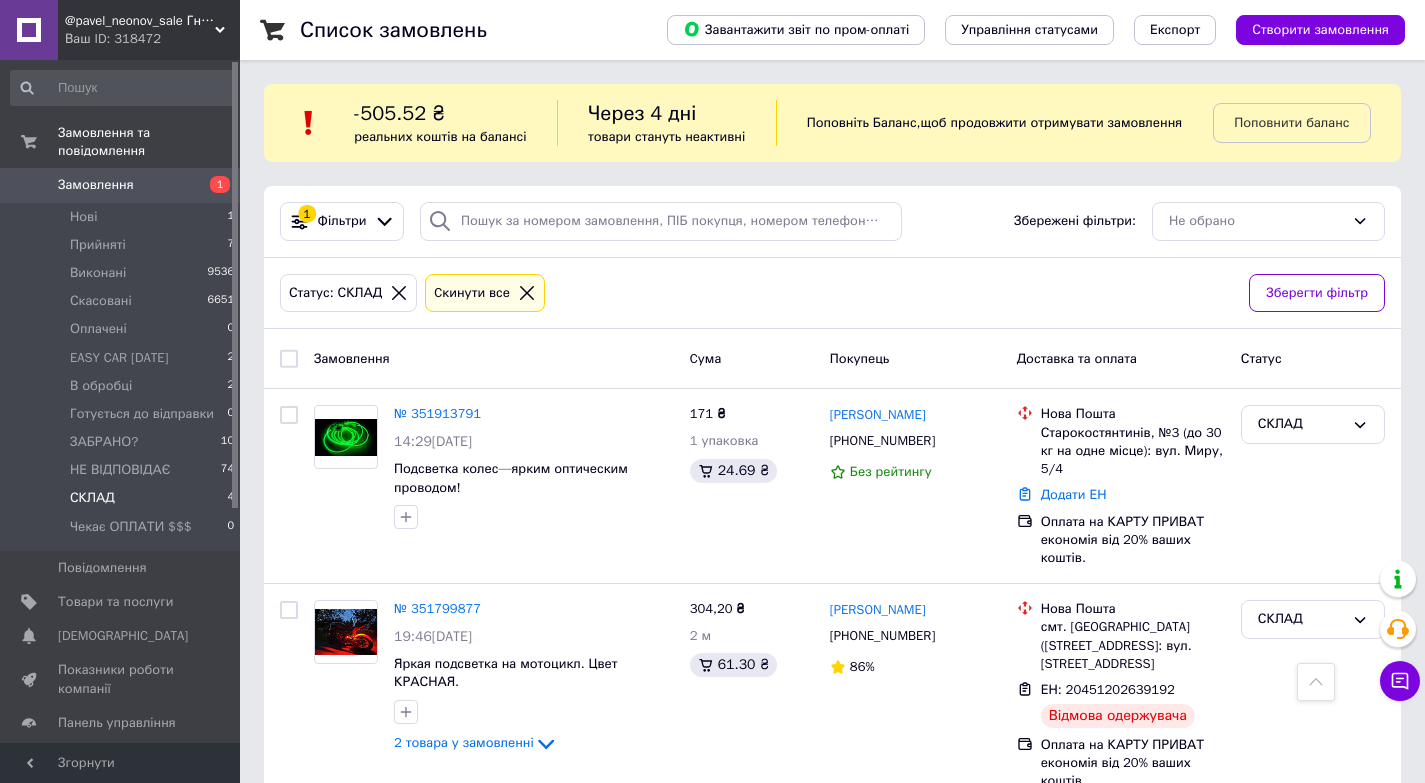 scroll, scrollTop: 457, scrollLeft: 0, axis: vertical 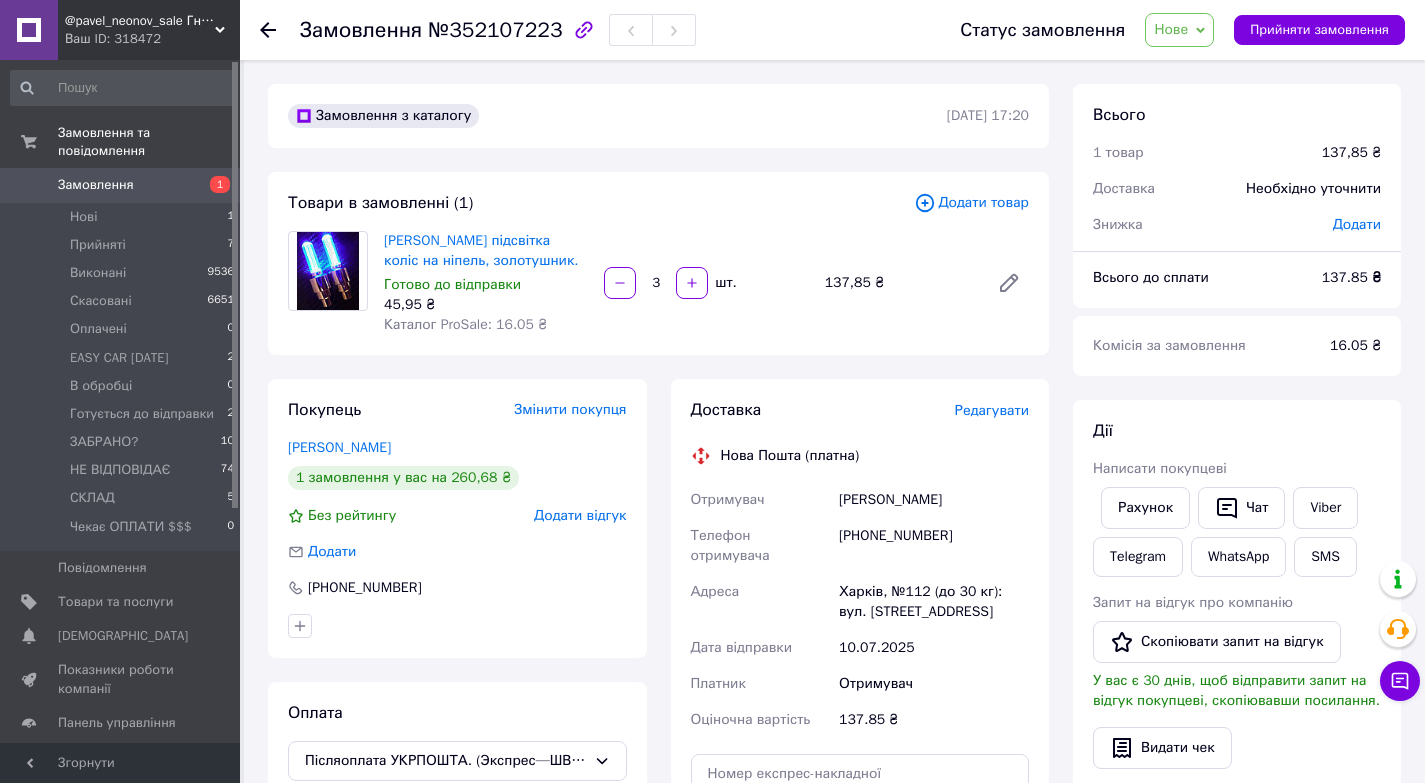 click on "Нове" at bounding box center (1179, 30) 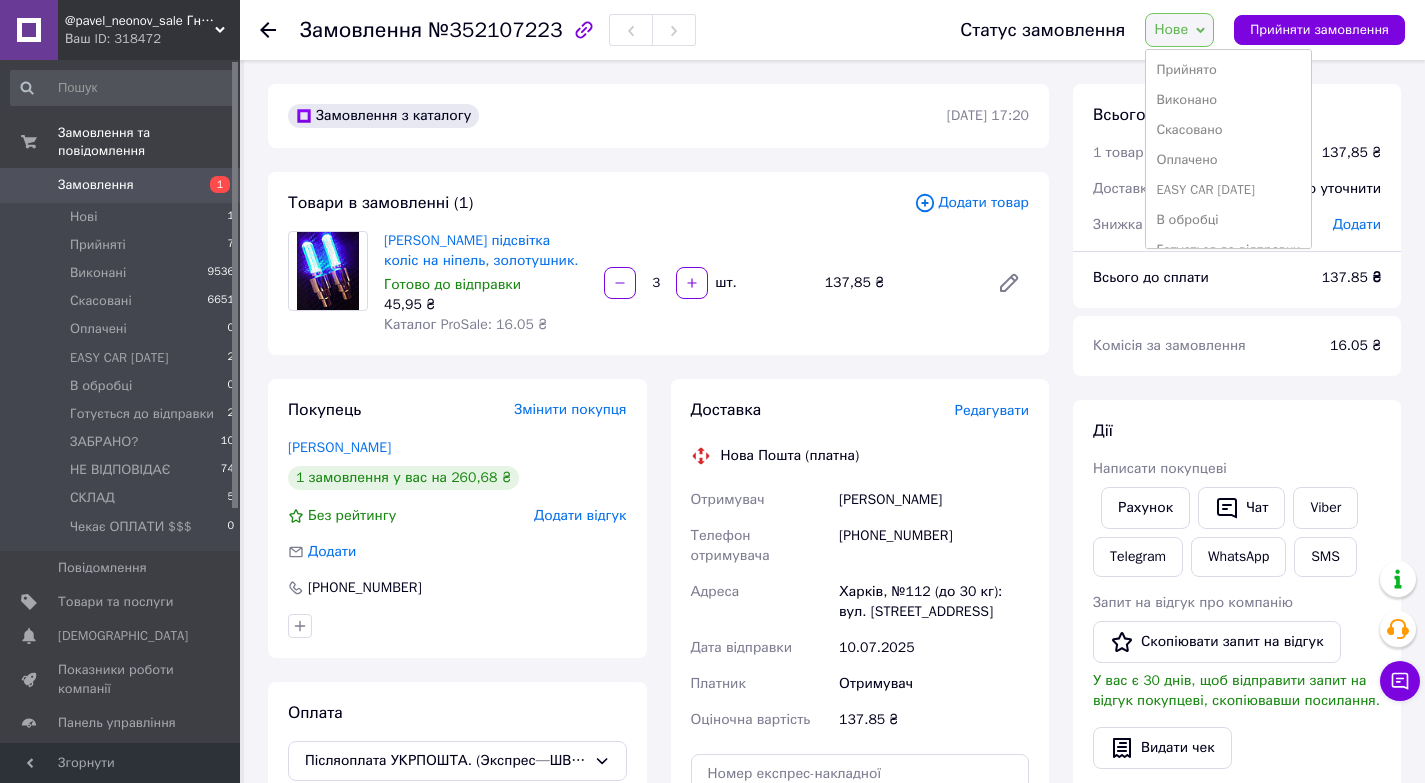 drag, startPoint x: 1186, startPoint y: 223, endPoint x: 1069, endPoint y: 303, distance: 141.73567 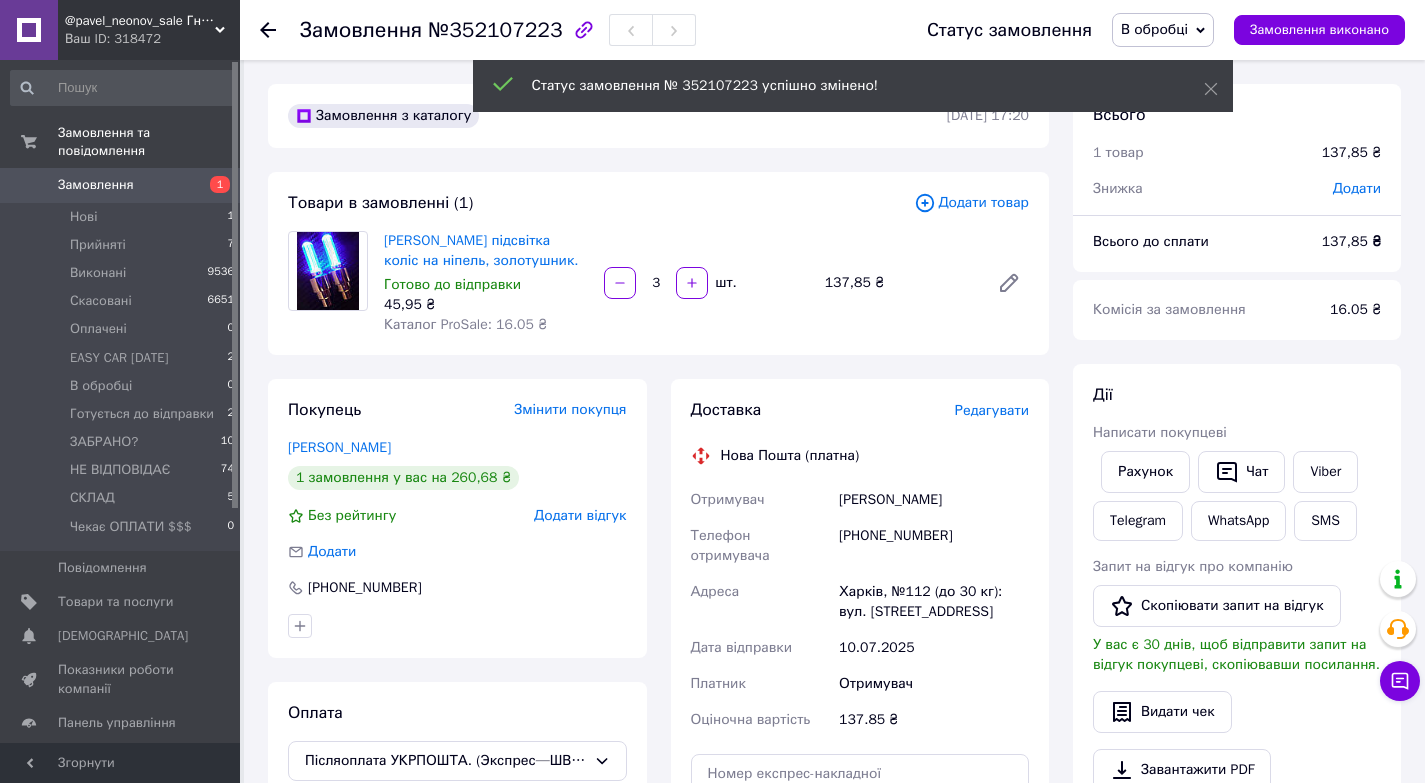 click on "Додати відгук" at bounding box center [580, 515] 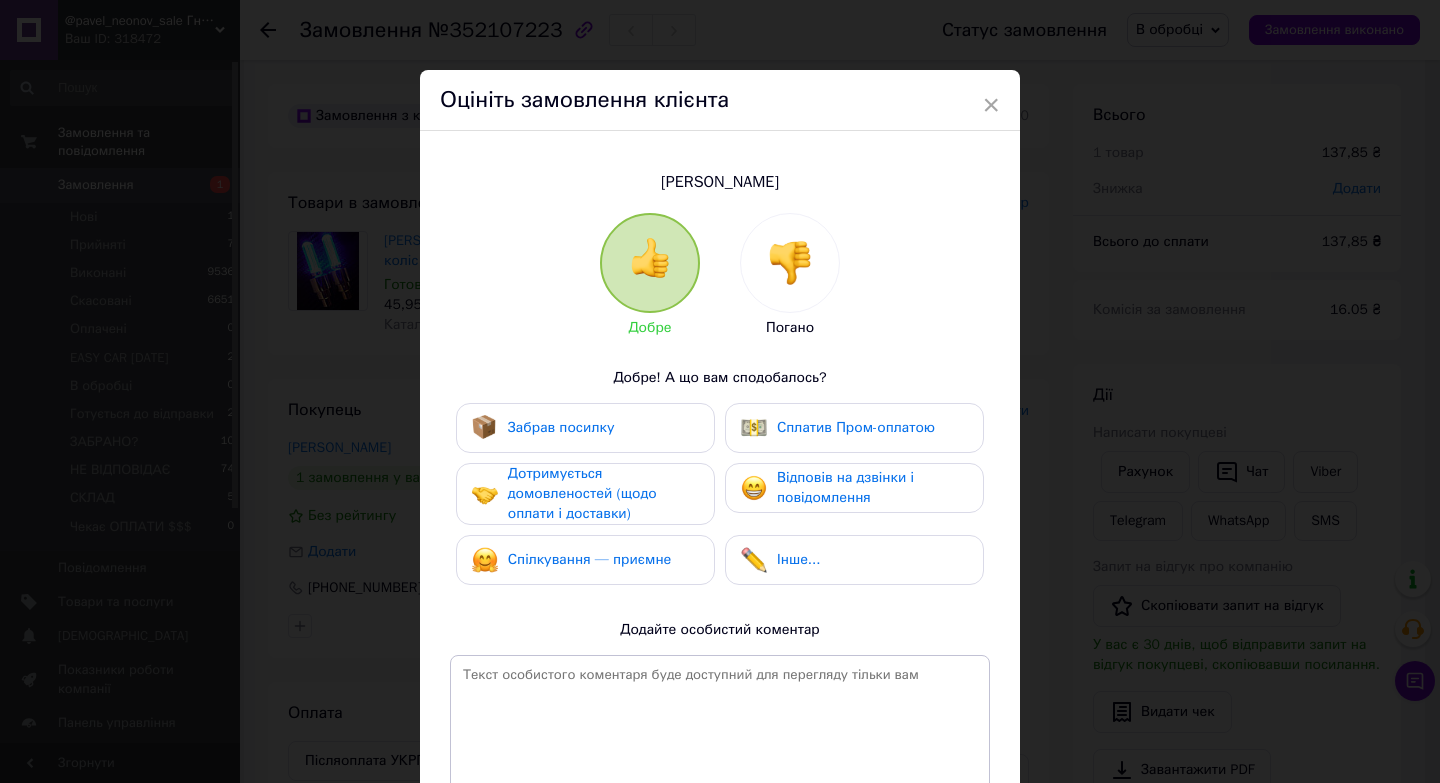 drag, startPoint x: 757, startPoint y: 249, endPoint x: 753, endPoint y: 384, distance: 135.05925 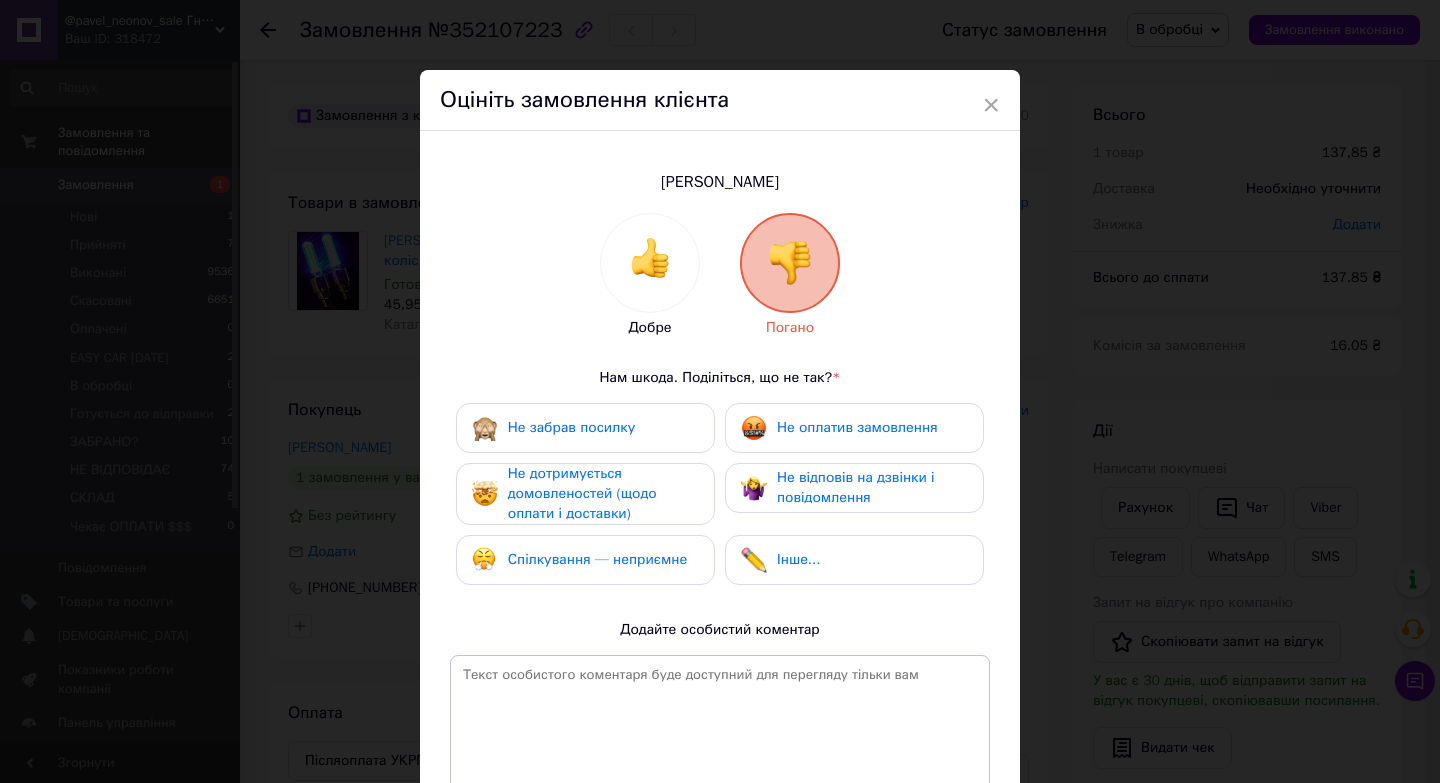 click on "Не оплатив замовлення" at bounding box center [857, 427] 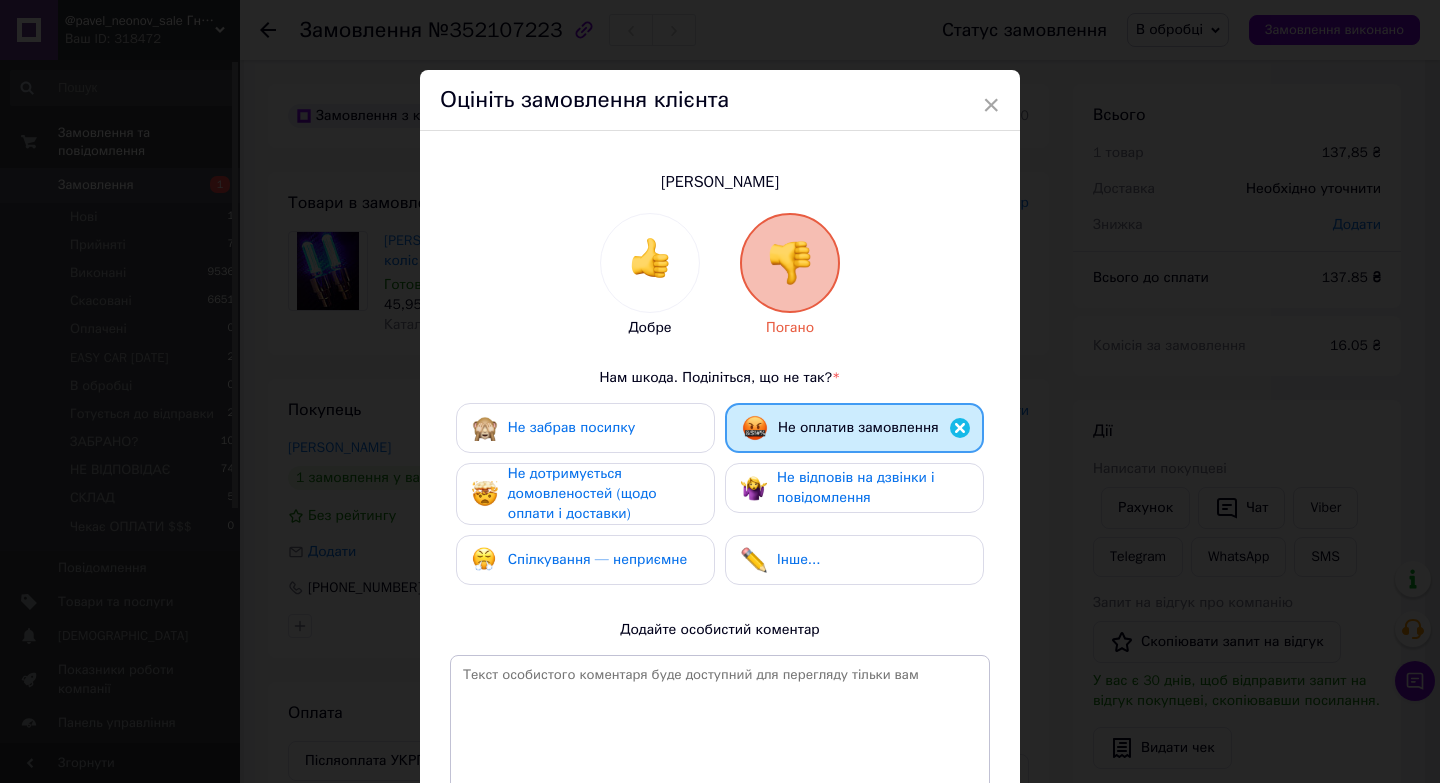 click on "Добре Погано Нам шкода. Поділіться, що не так?  * Не забрав посилку Не оплатив замовлення Не дотримується домовленостей (щодо оплати і доставки) Не відповів на дзвінки і повідомлення Спілкування — неприємне Інше... Додайте особистий коментар 0   з   500" at bounding box center [720, 526] 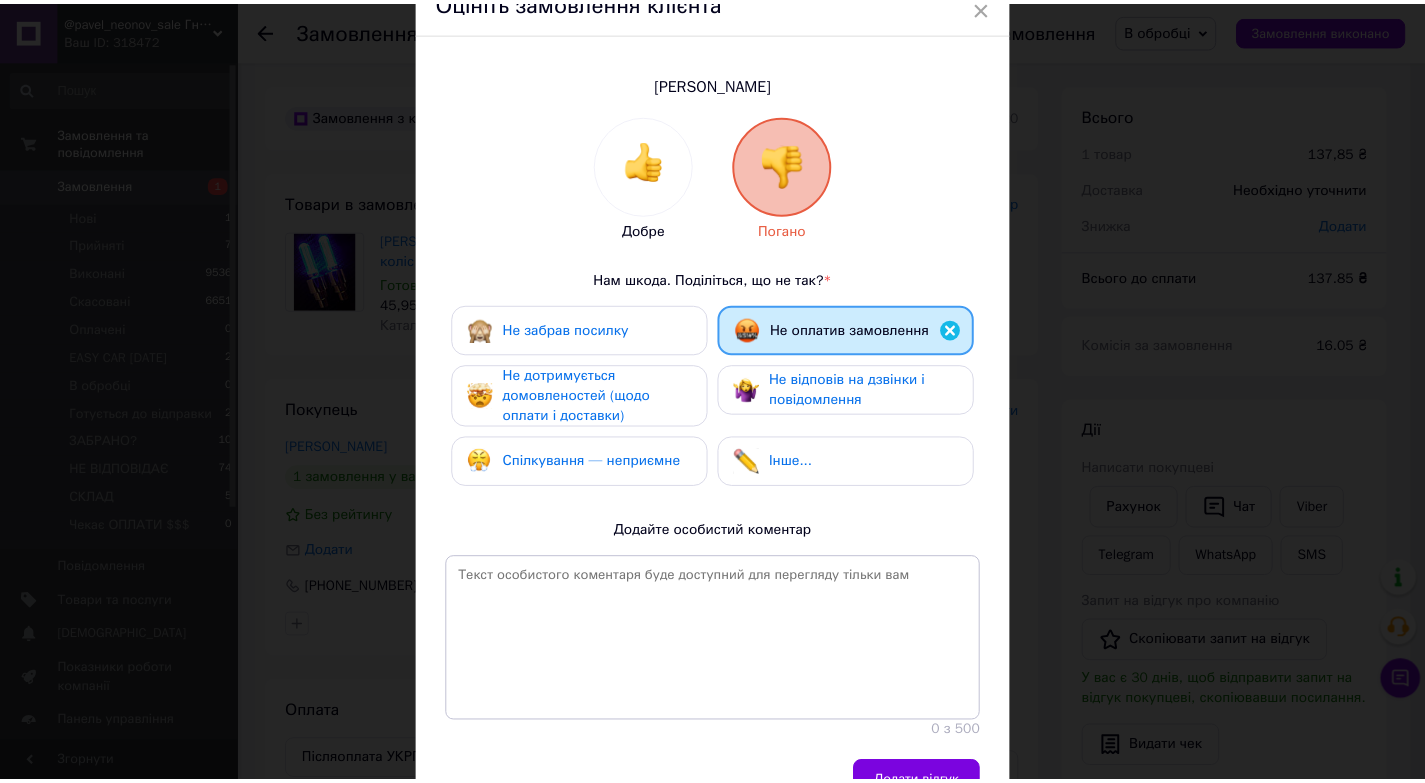 scroll, scrollTop: 200, scrollLeft: 0, axis: vertical 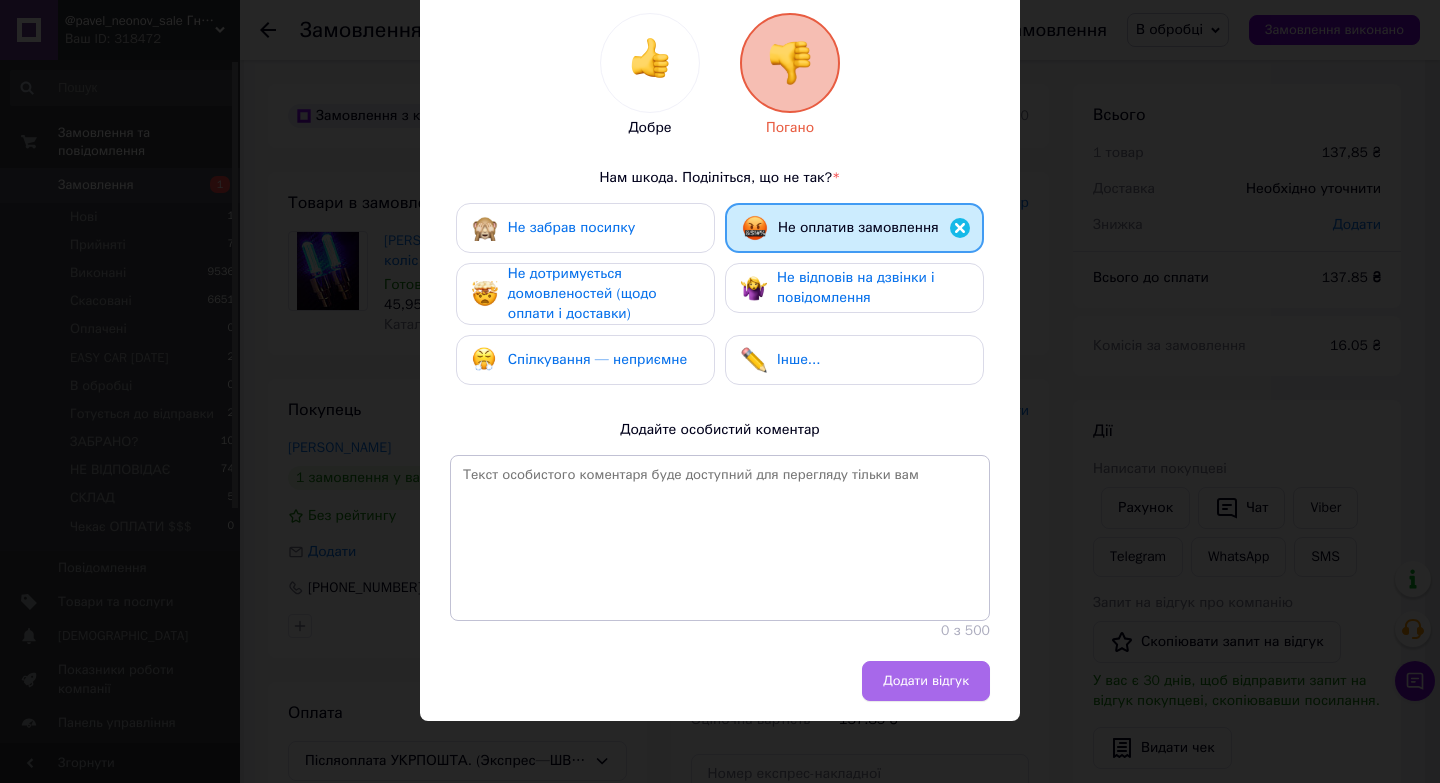 click on "Додати відгук" at bounding box center (926, 681) 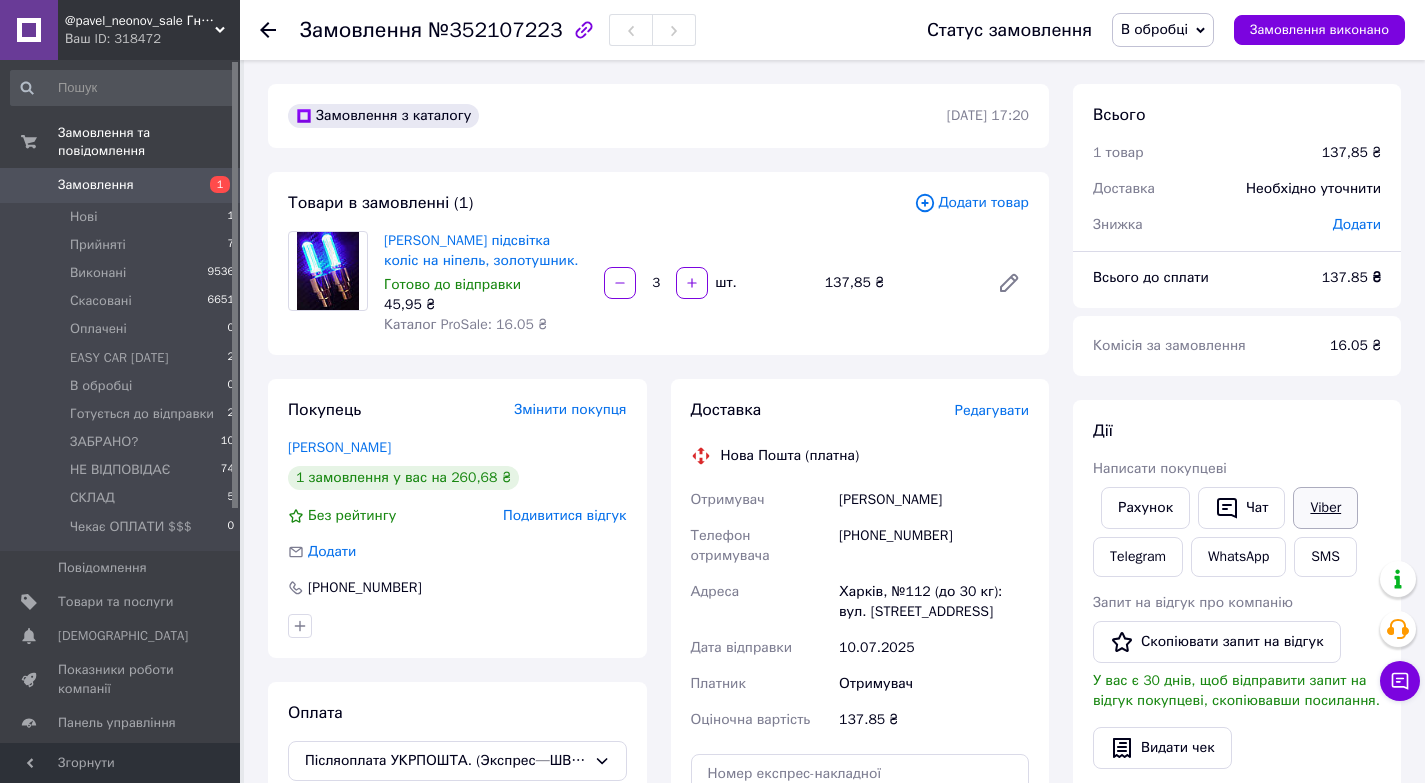 click on "Viber" at bounding box center [1325, 508] 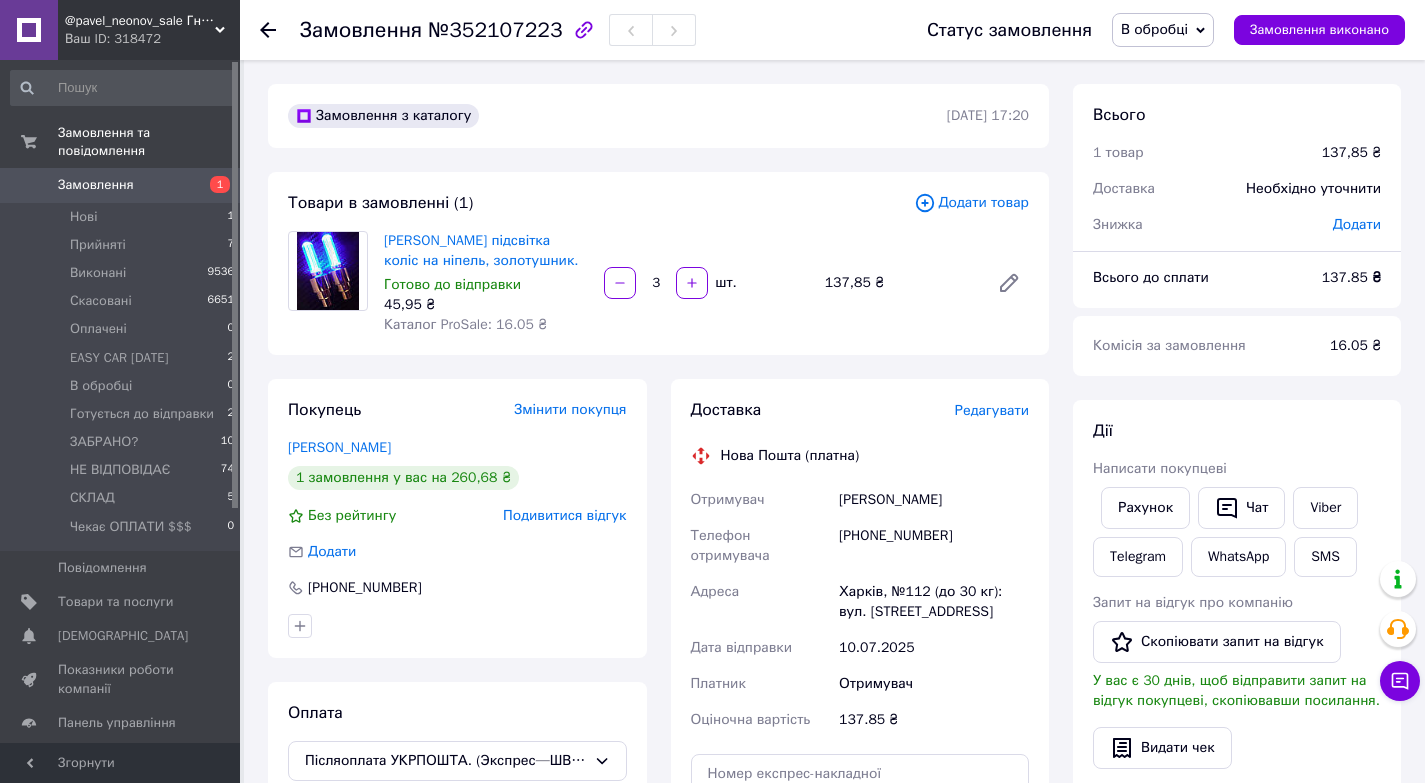 click on "Подивитися відгук" at bounding box center (564, 515) 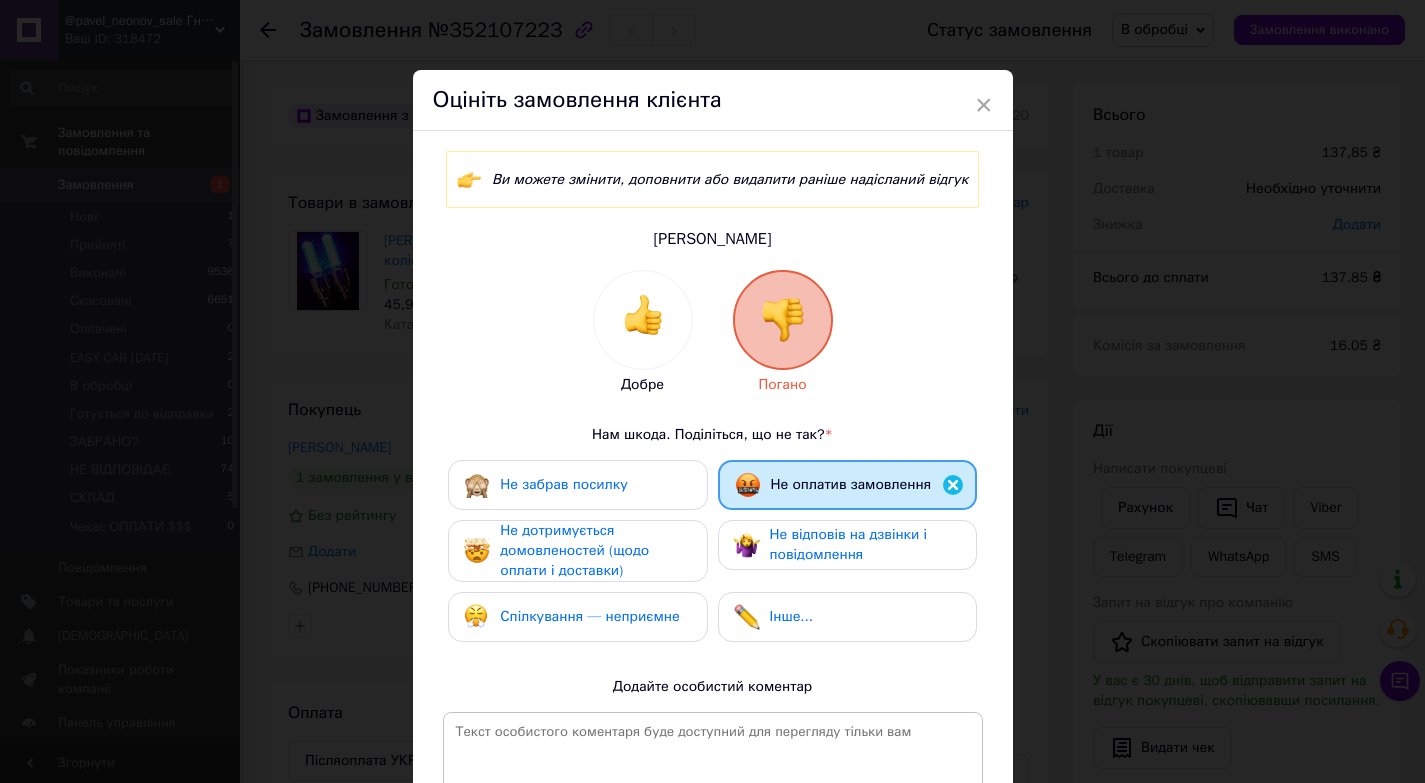 click on "Не забрав посилку" at bounding box center [545, 485] 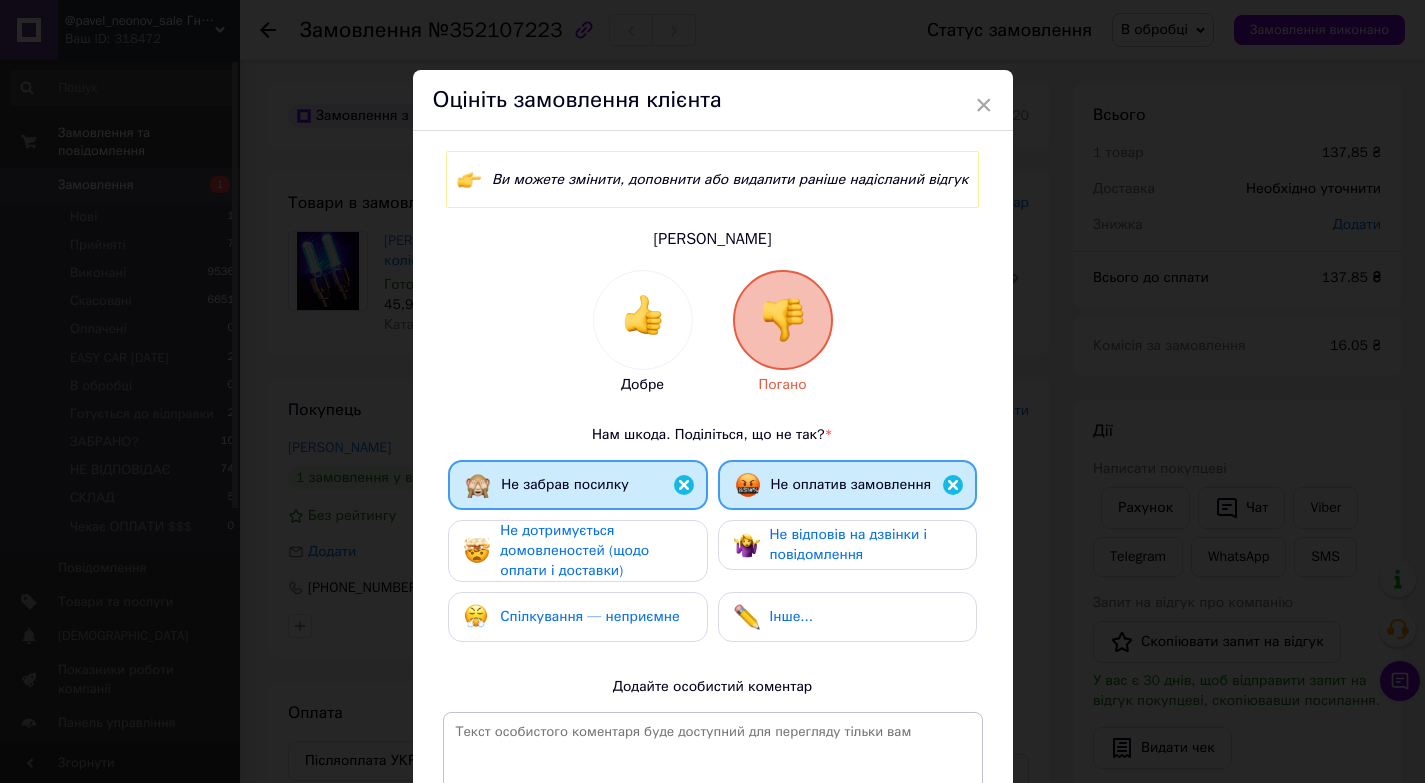 click on "Не оплатив замовлення" at bounding box center (851, 484) 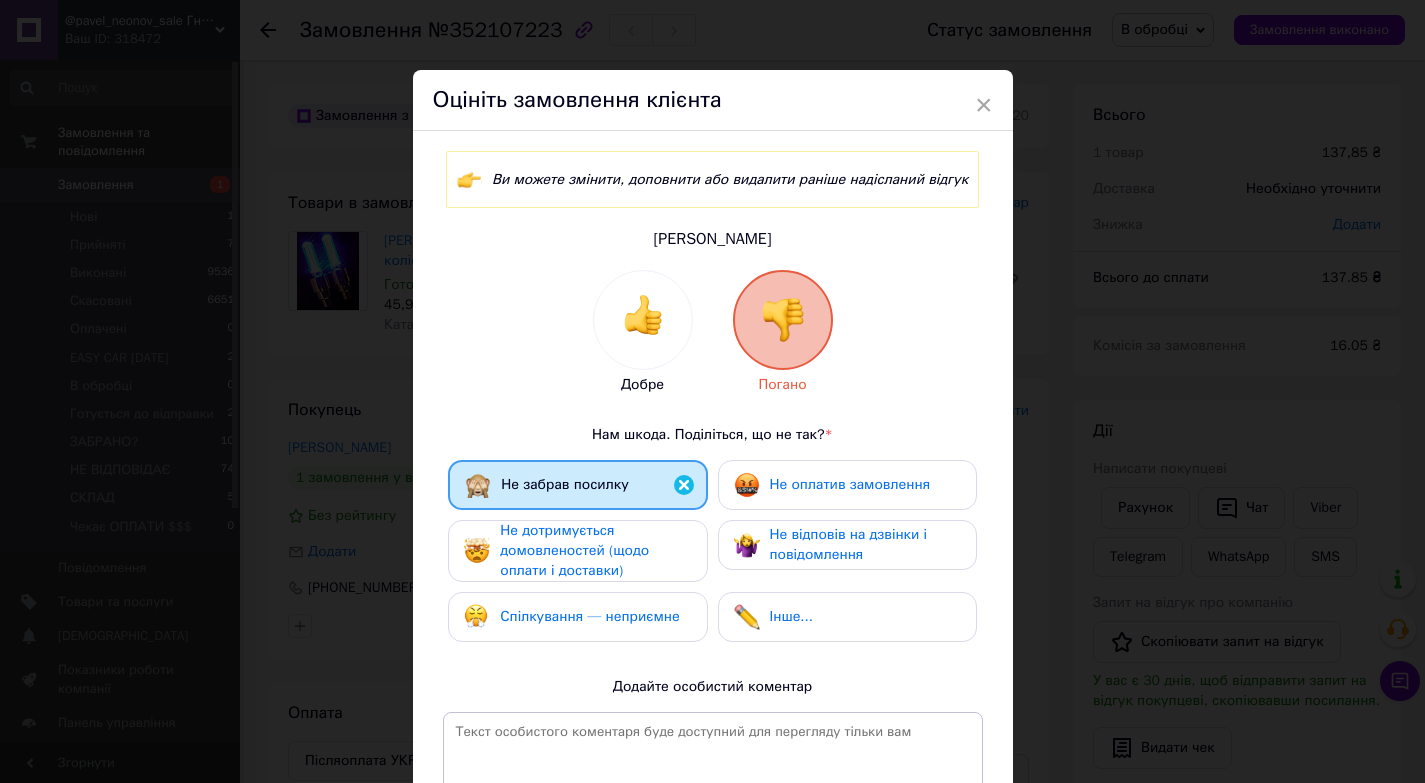 click on "Не оплатив замовлення" at bounding box center [850, 484] 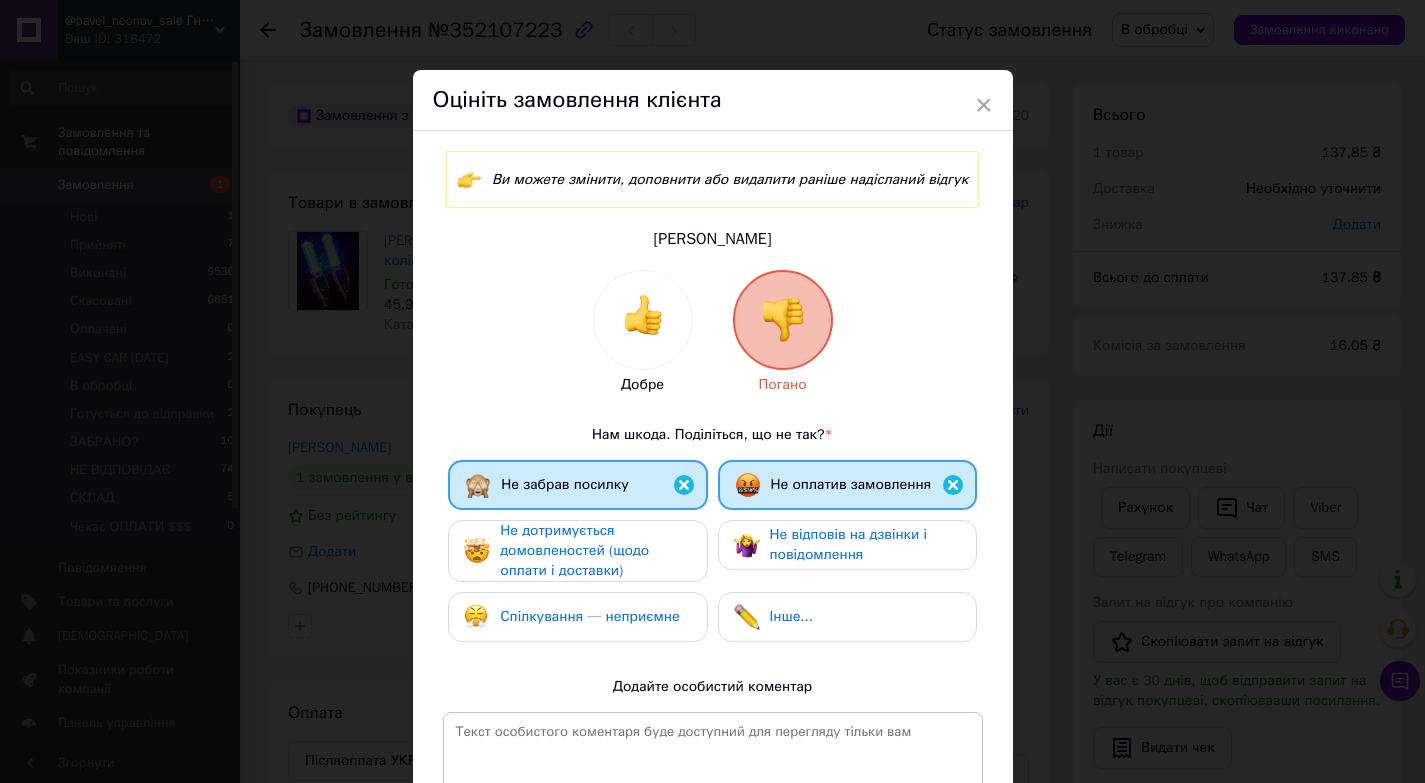 click on "Не відповів на дзвінки і повідомлення" at bounding box center (849, 544) 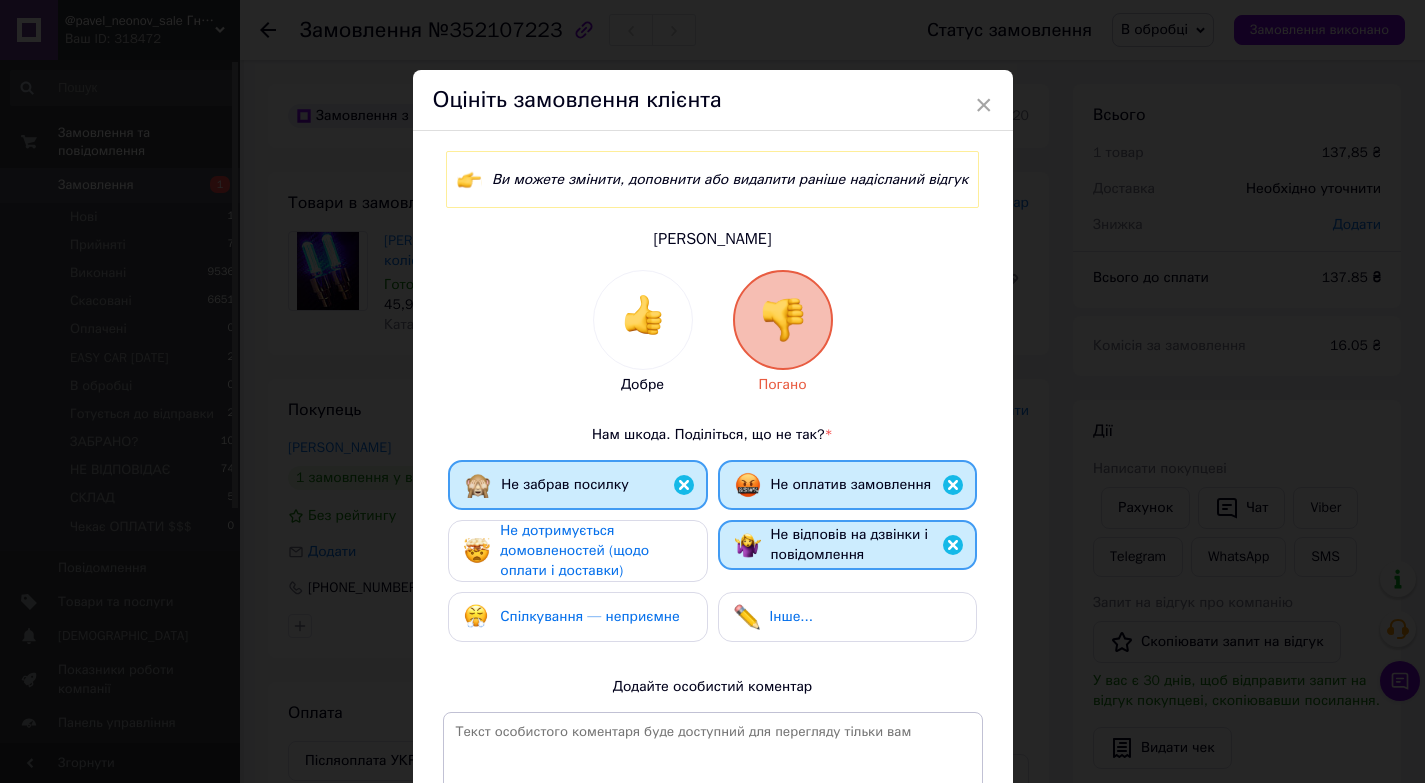 click on "Добре Погано Нам шкода. Поділіться, що не так?  * Не забрав посилку Не оплатив замовлення Не дотримується домовленостей (щодо оплати і доставки) Не відповів на дзвінки і повідомлення Спілкування — неприємне Інше... Додайте особистий коментар 0   з   500" at bounding box center [713, 583] 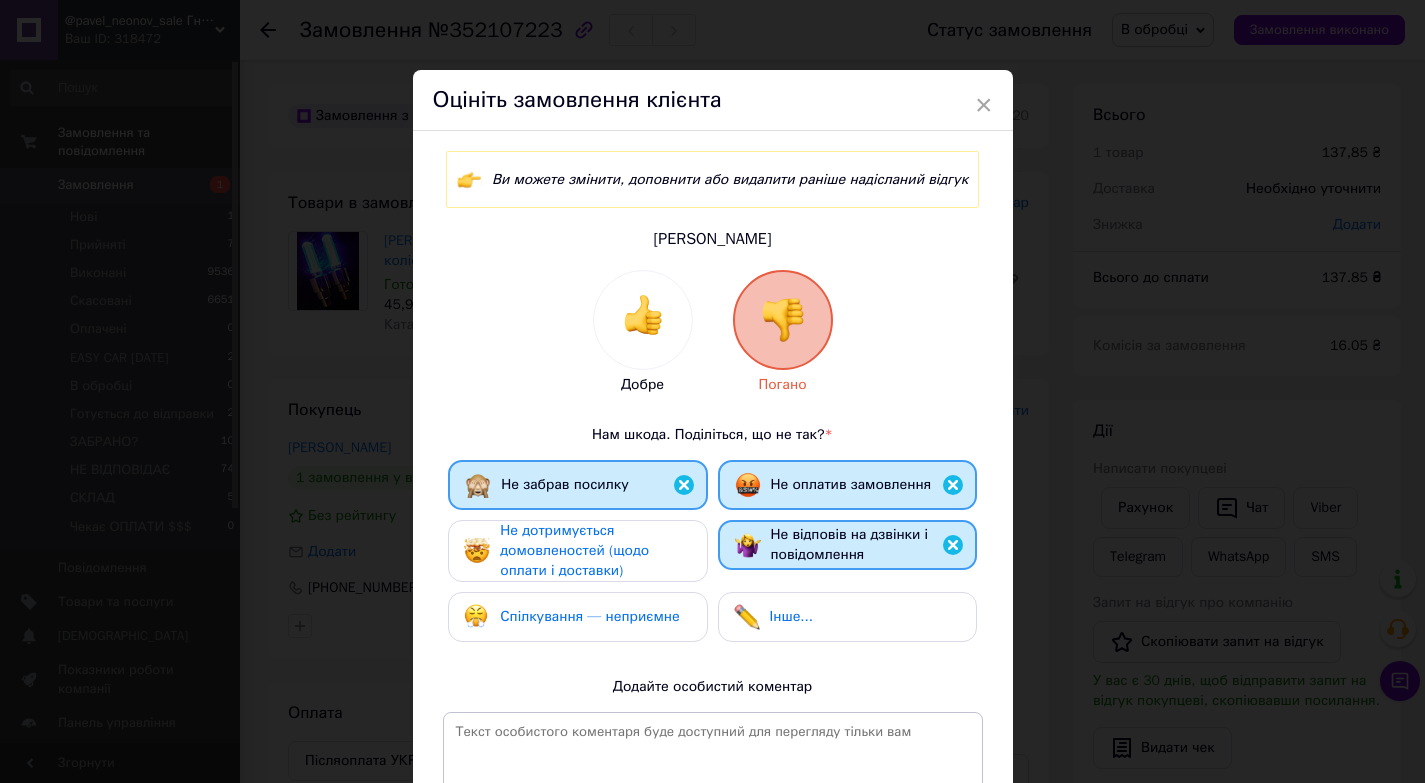scroll, scrollTop: 257, scrollLeft: 0, axis: vertical 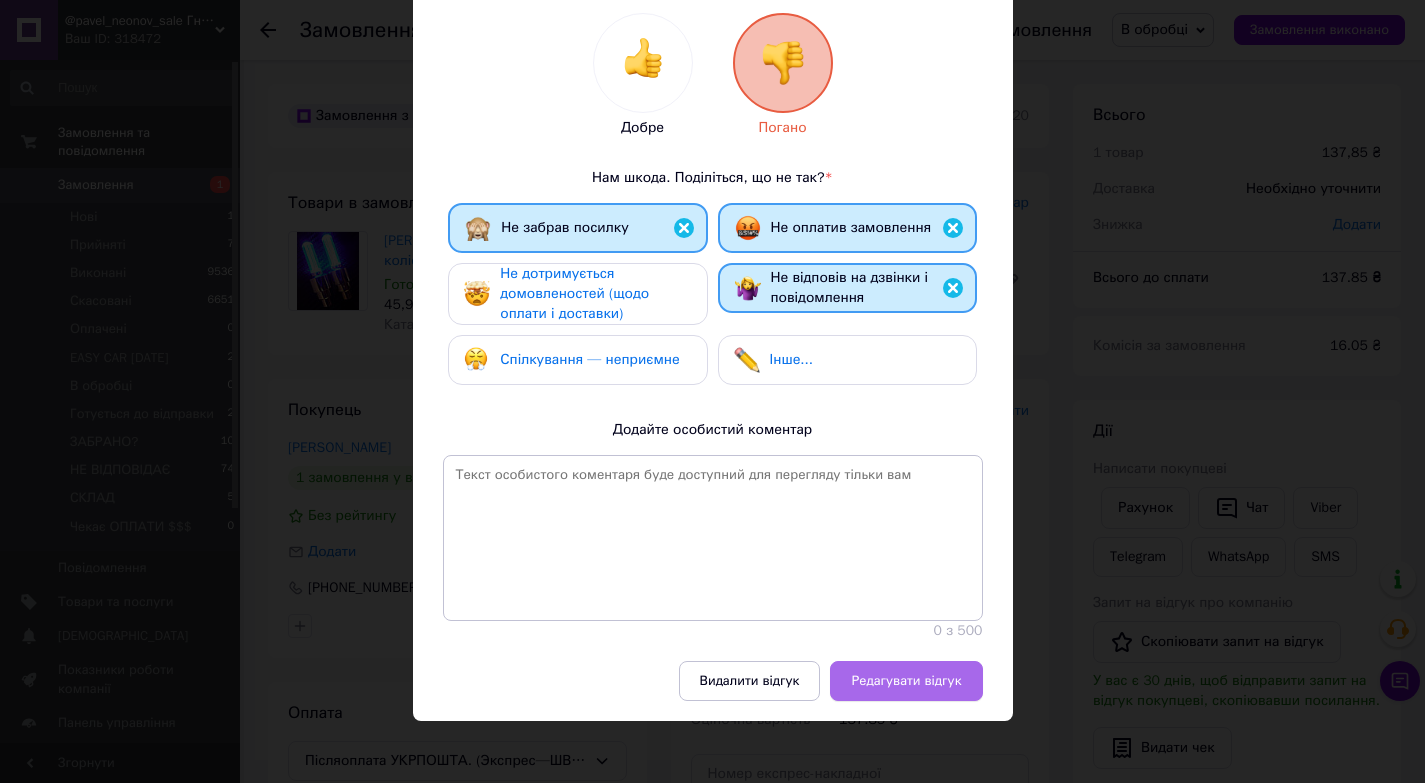 drag, startPoint x: 911, startPoint y: 667, endPoint x: 615, endPoint y: 754, distance: 308.52066 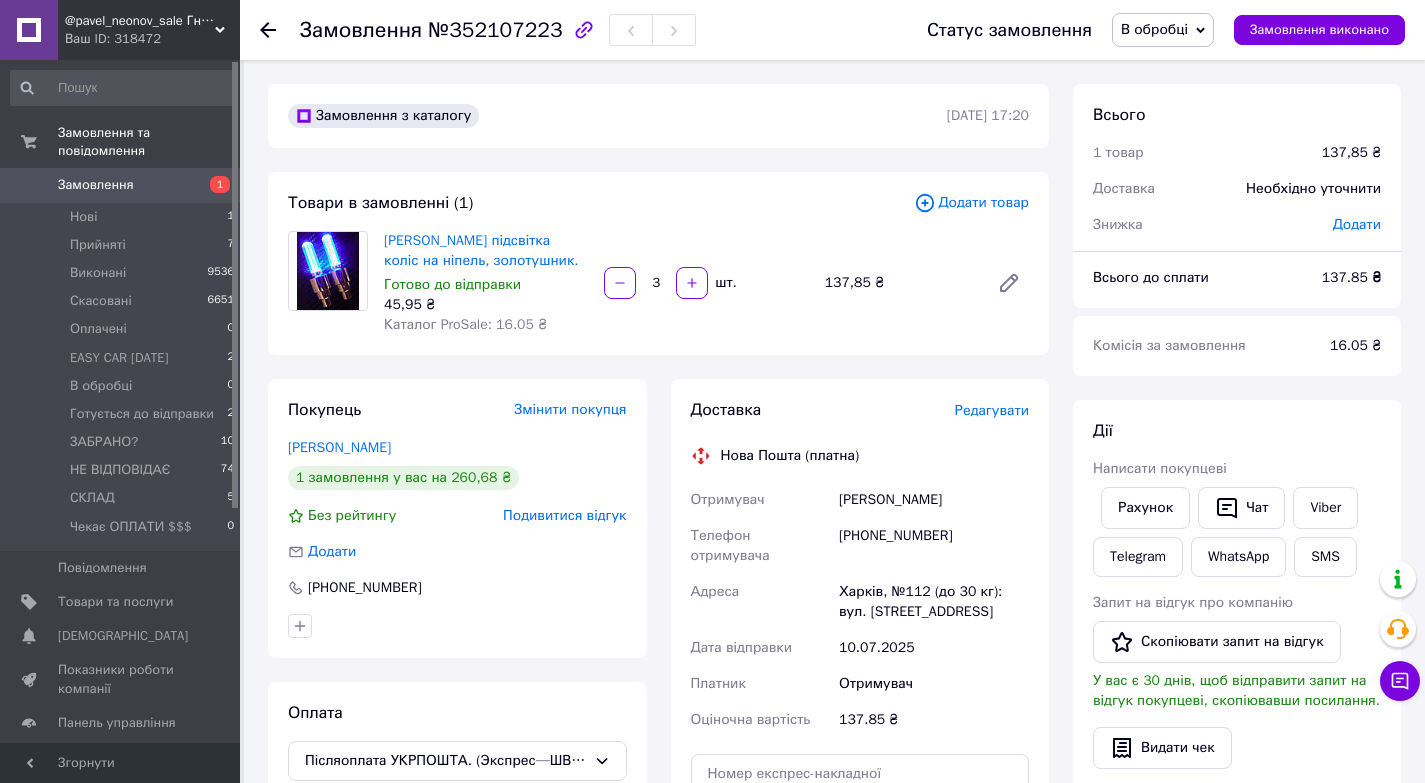 click on "Дії Написати покупцеві Рахунок   Чат Viber Telegram WhatsApp SMS Запит на відгук про компанію   Скопіювати запит на відгук У вас є 30 днів, щоб відправити запит на відгук покупцеві, скопіювавши посилання.   Видати чек   Завантажити PDF   Друк PDF   Дублювати замовлення" at bounding box center (1237, 673) 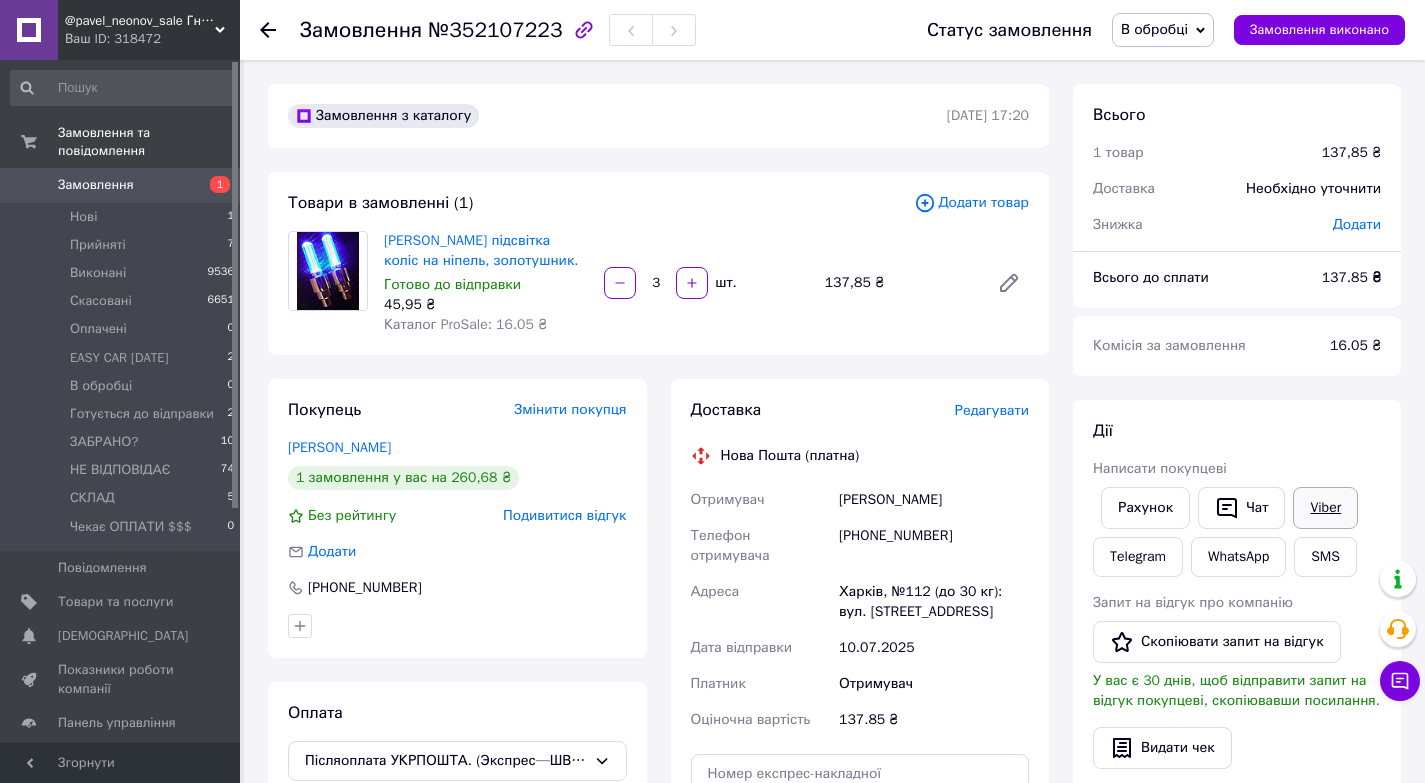 click on "Viber" at bounding box center [1325, 508] 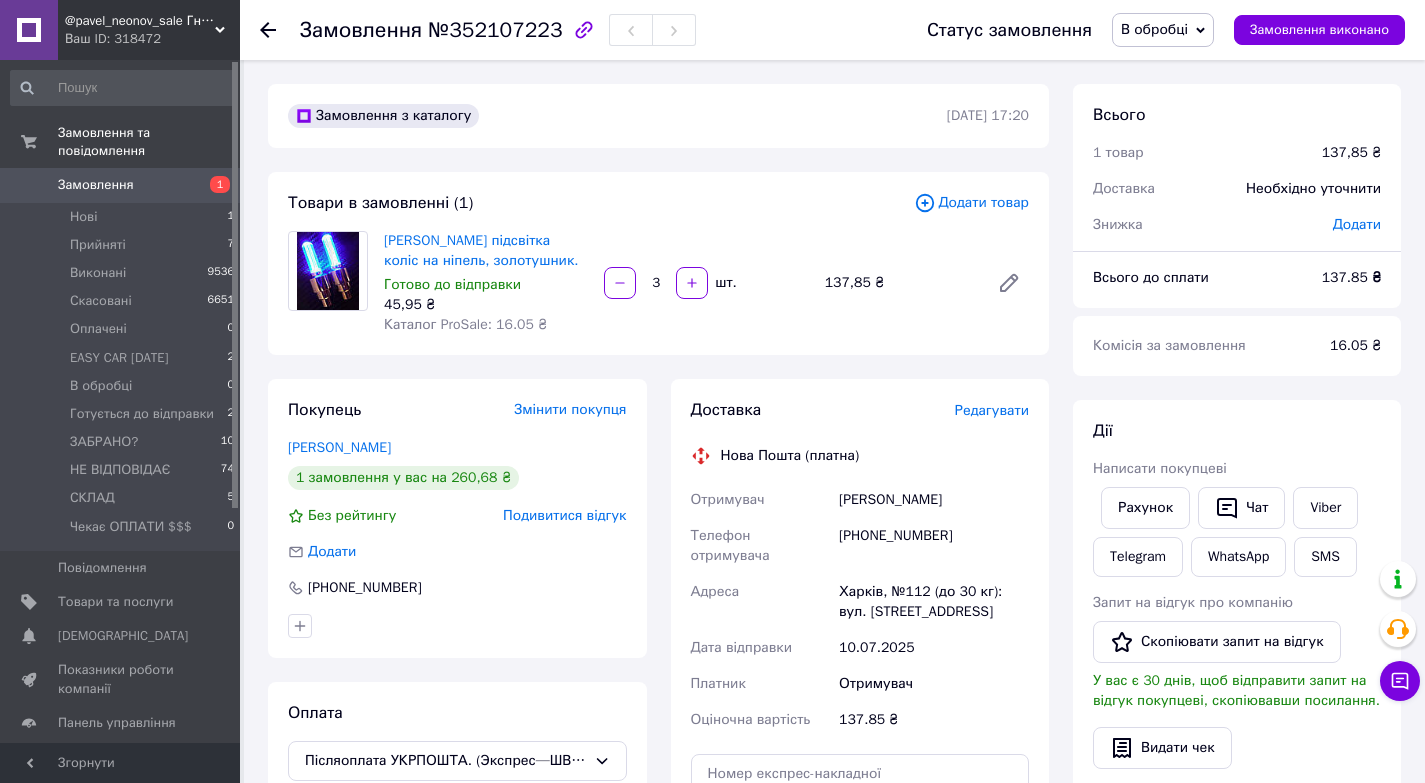 click on "Дії" at bounding box center (1237, 431) 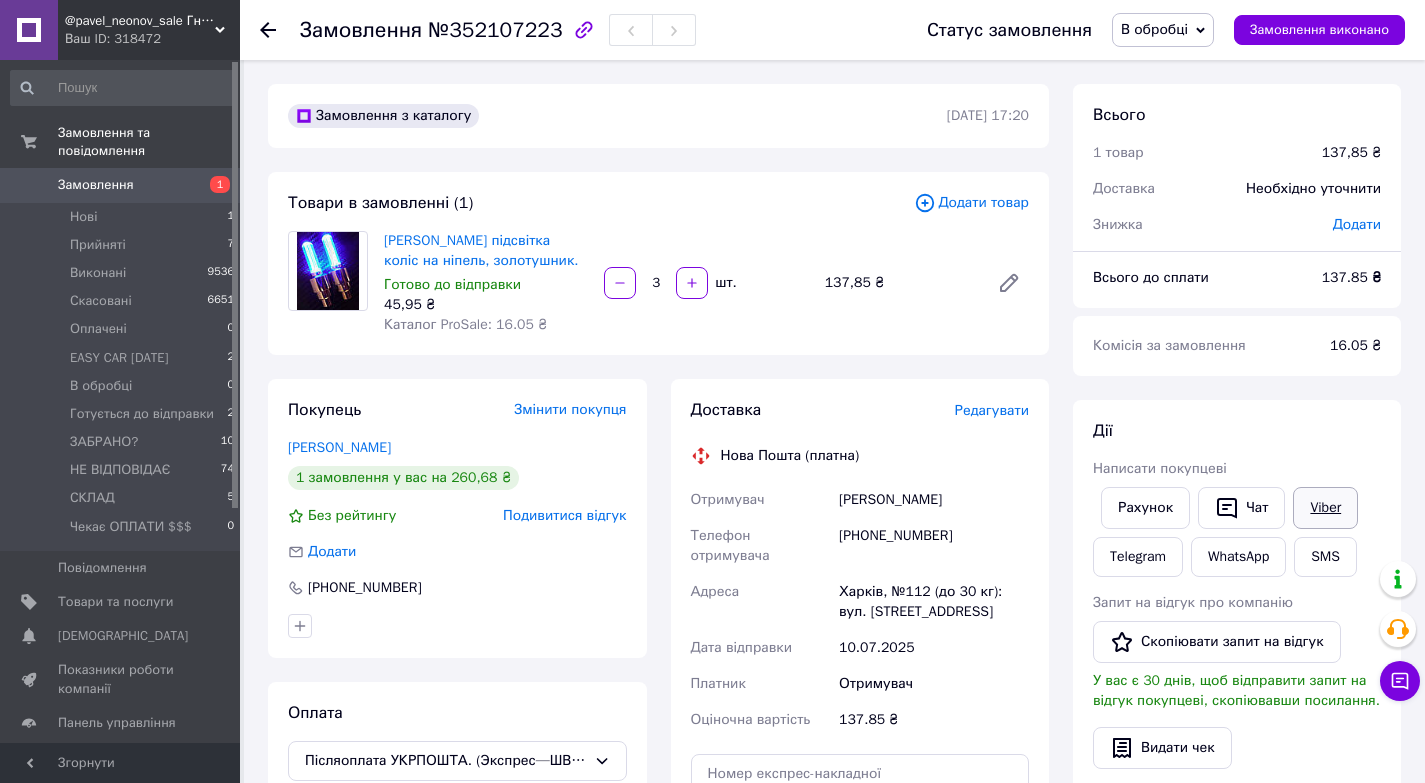 click on "Viber" at bounding box center [1325, 508] 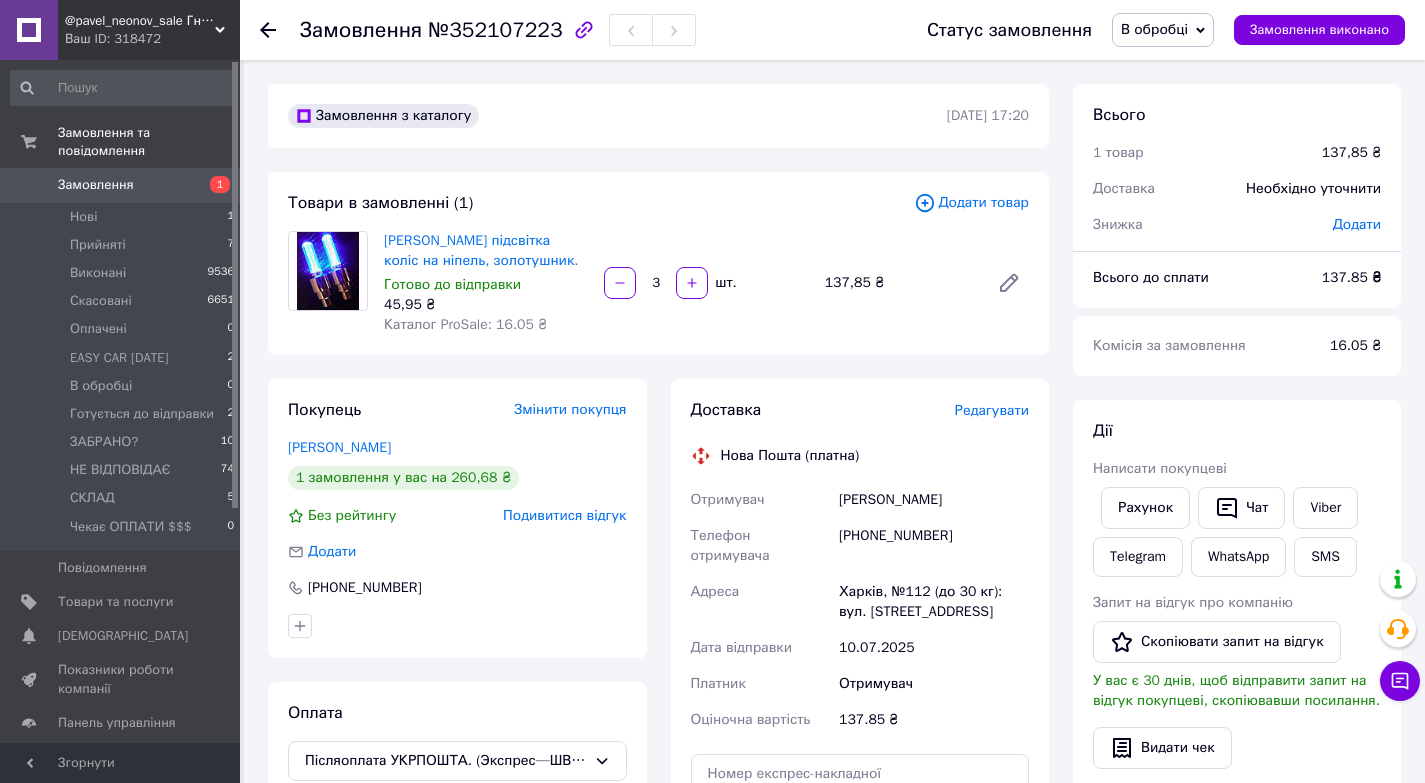 scroll, scrollTop: 685, scrollLeft: 0, axis: vertical 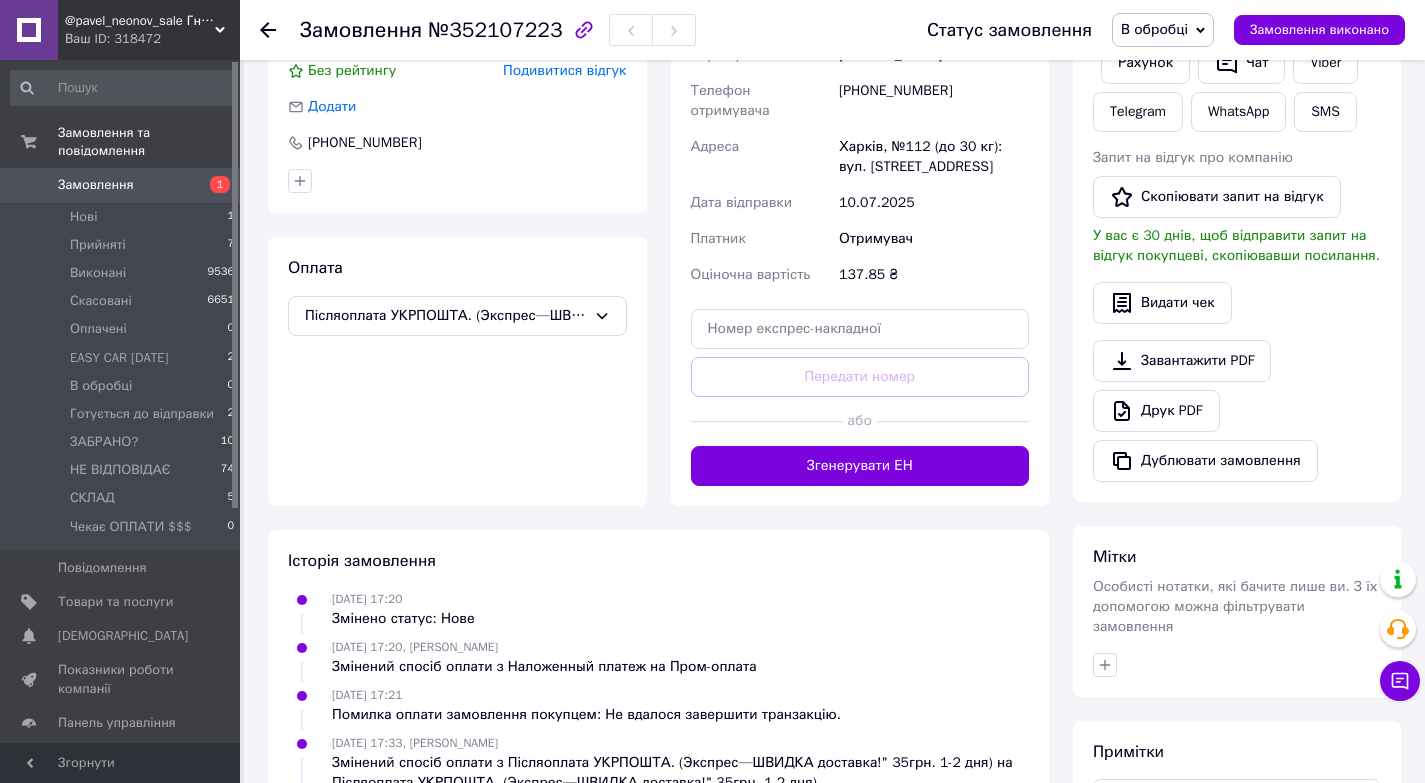 click on "Всього 1 товар 137,85 ₴ Доставка Необхідно уточнити Знижка Додати Всього до сплати 137.85 ₴ Комісія за замовлення 16.05 ₴ Дії Написати покупцеві Рахунок   Чат Viber Telegram WhatsApp SMS Запит на відгук про компанію   Скопіювати запит на відгук У вас є 30 днів, щоб відправити запит на відгук покупцеві, скопіювавши посилання.   Видати чек   Завантажити PDF   Друк PDF   Дублювати замовлення Мітки Особисті нотатки, які бачите лише ви. З їх допомогою можна фільтрувати замовлення Примітки Залишилося 300 символів Очистити Зберегти" at bounding box center (1237, 424) 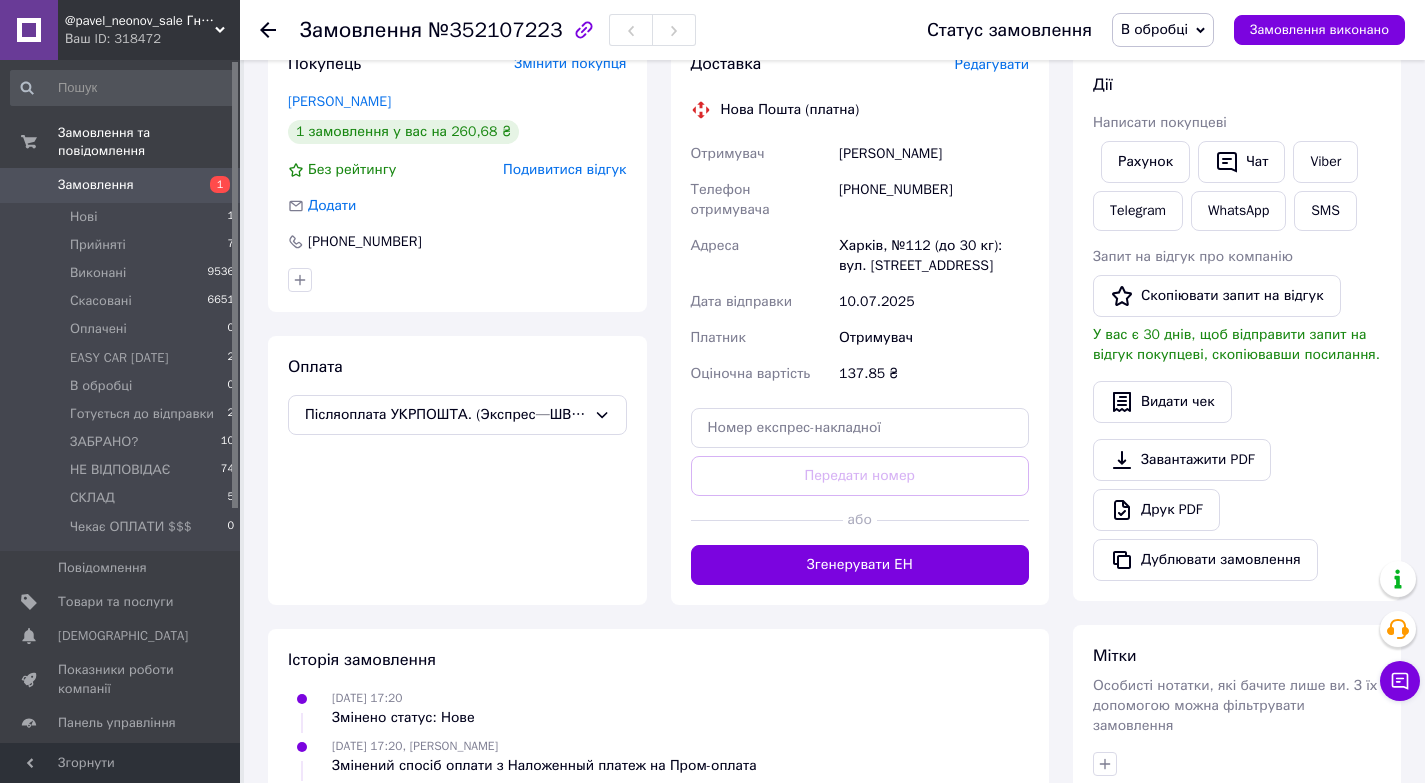 scroll, scrollTop: 125, scrollLeft: 0, axis: vertical 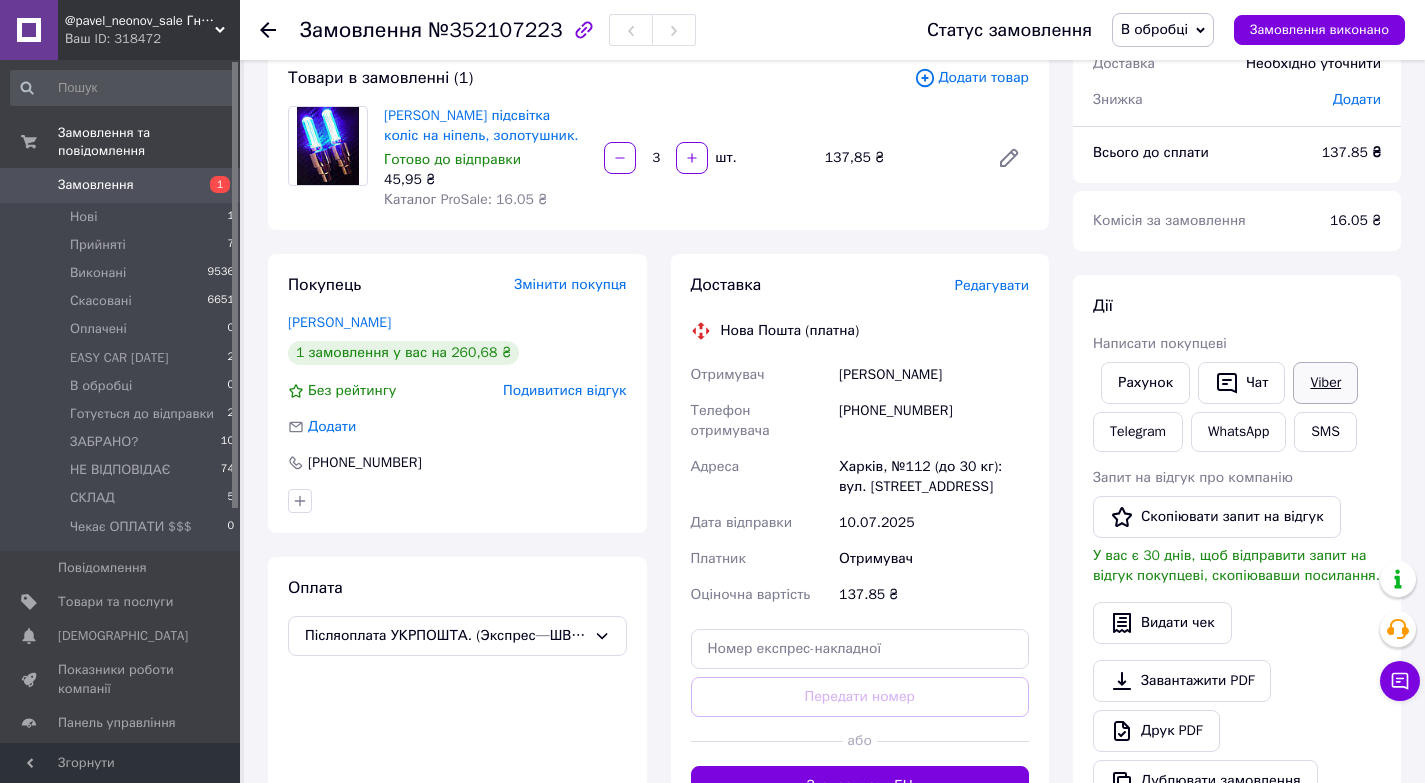 click on "Viber" at bounding box center (1325, 383) 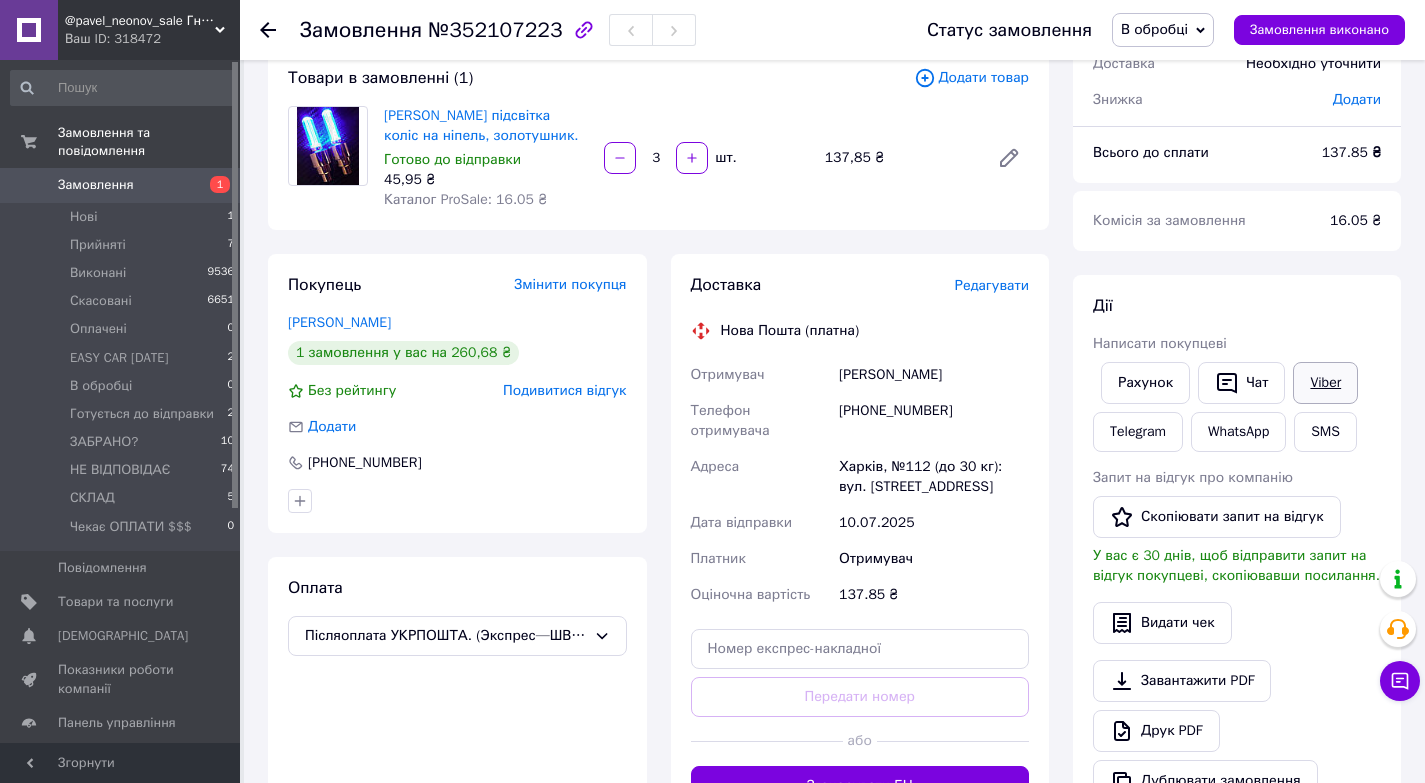click on "Viber" at bounding box center (1325, 383) 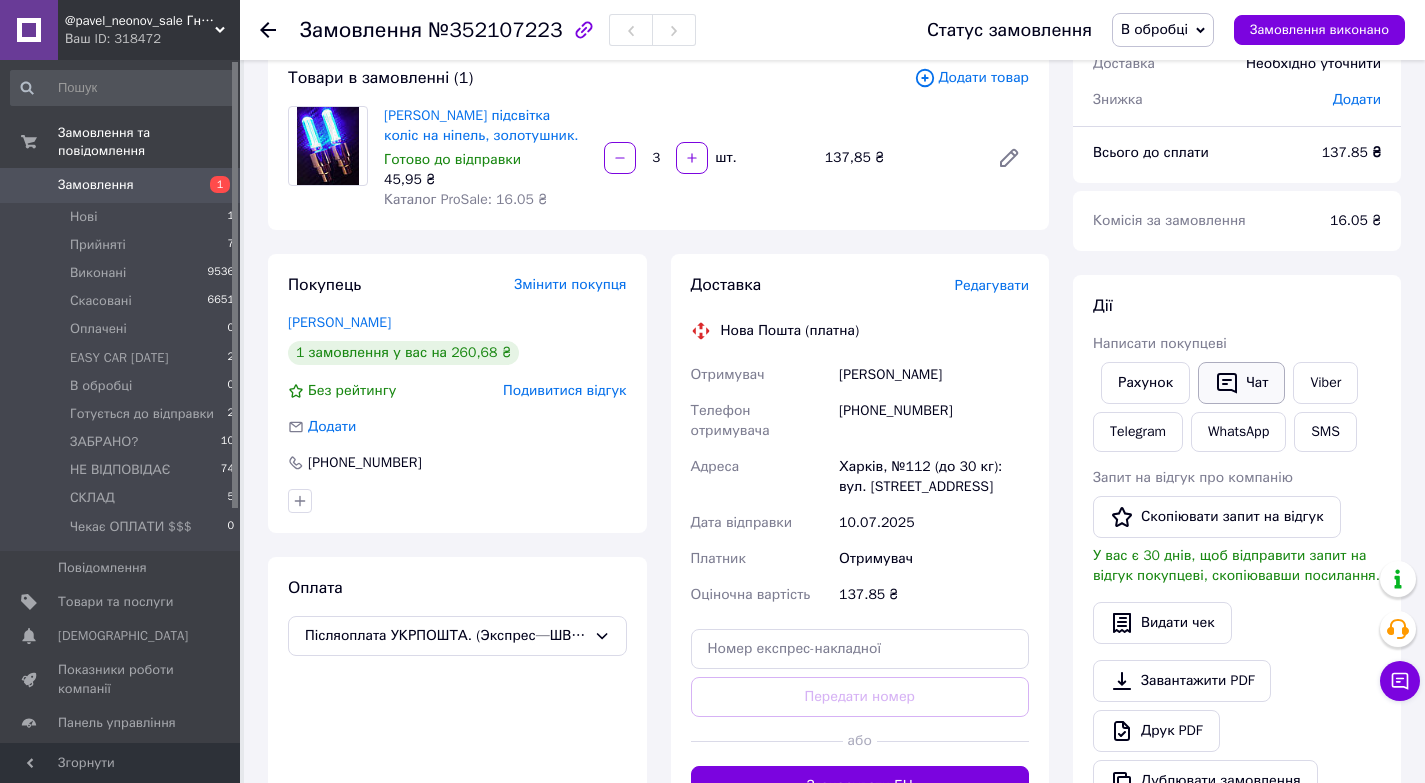 click on "Чат" at bounding box center (1241, 383) 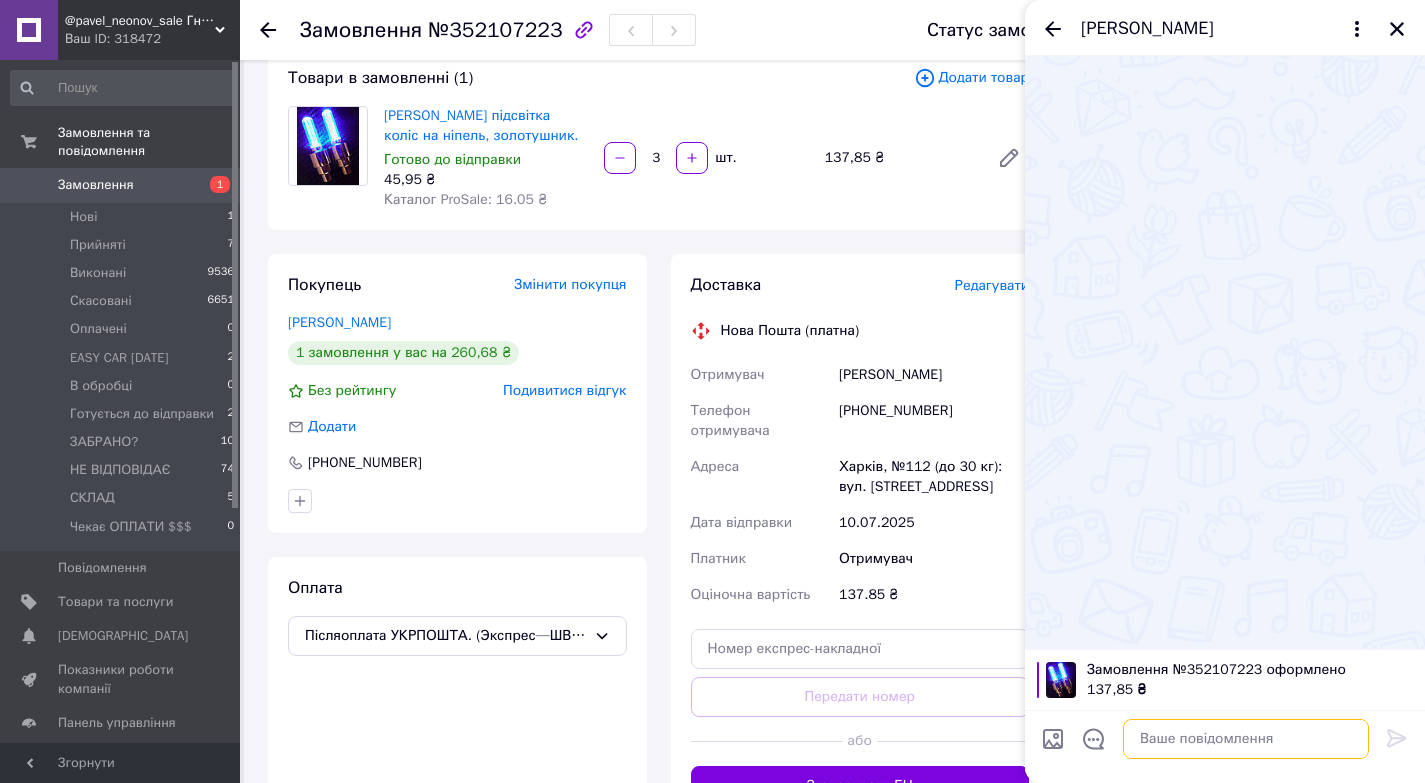 click at bounding box center (1246, 739) 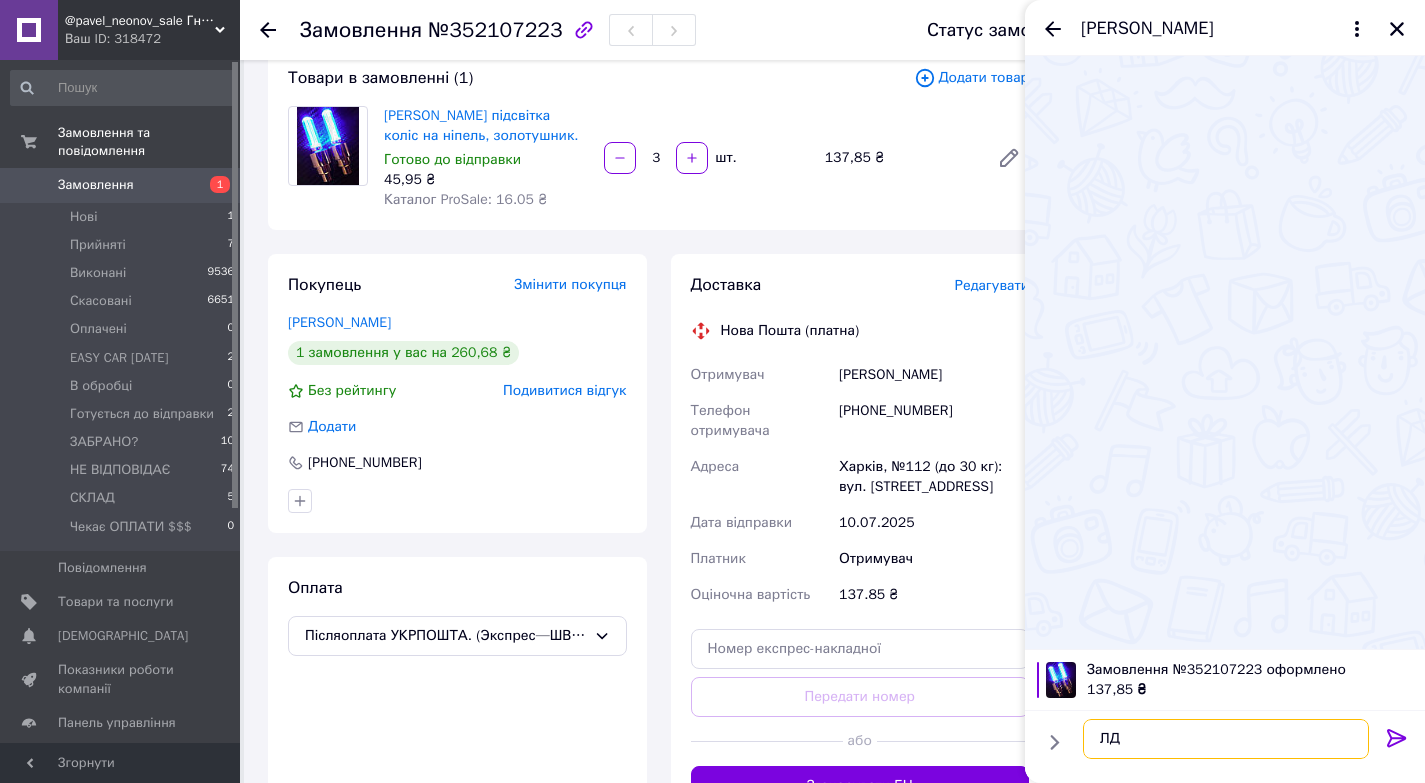 type on "Л" 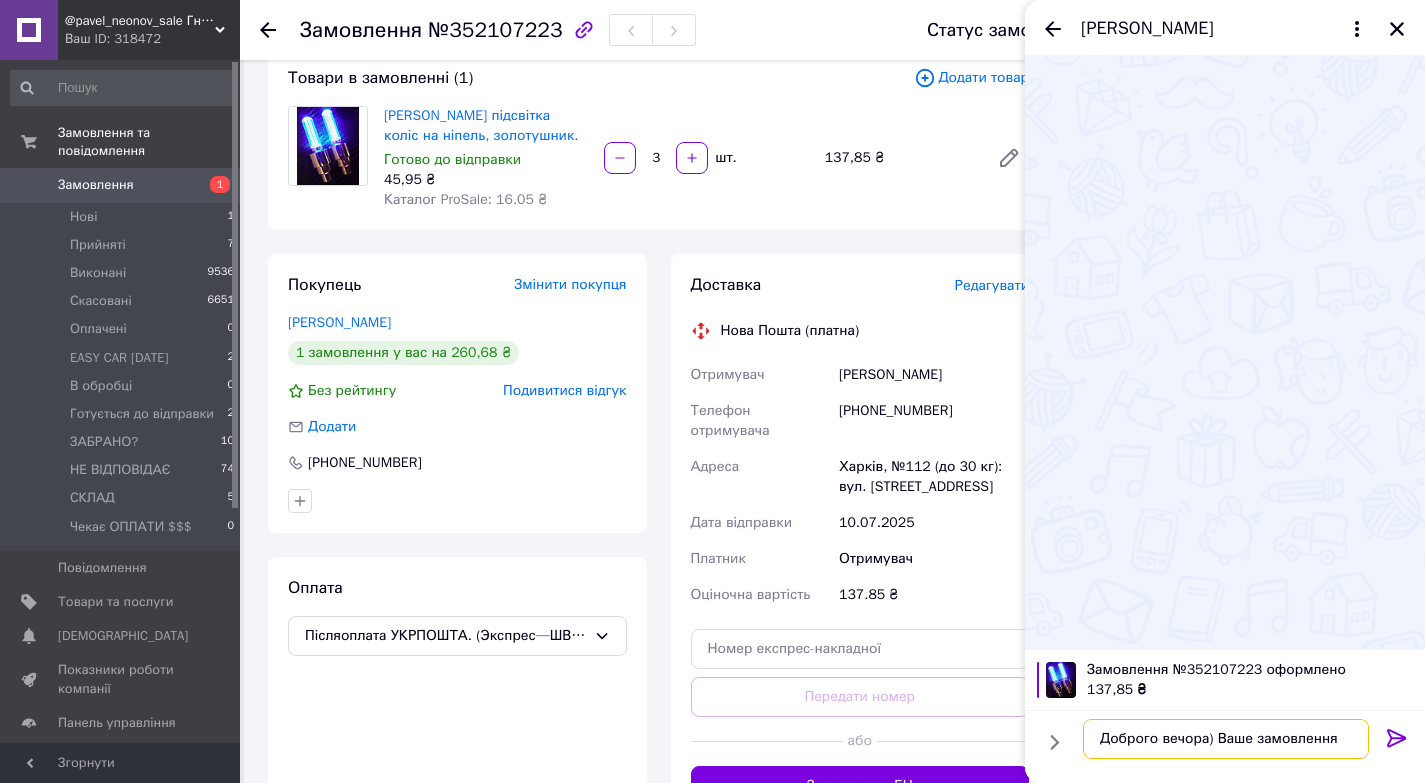 type on "Доброго вечора) Ваше замовлення)" 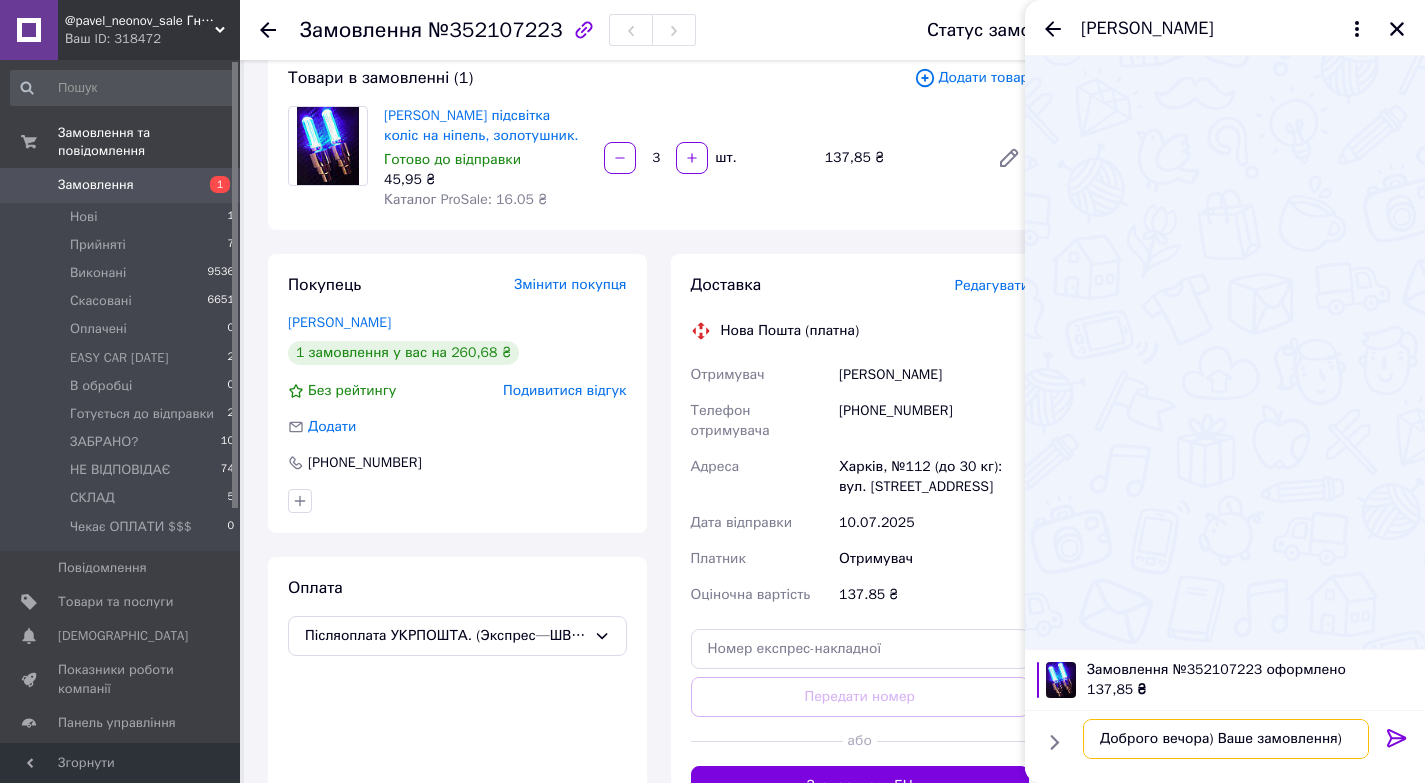 type 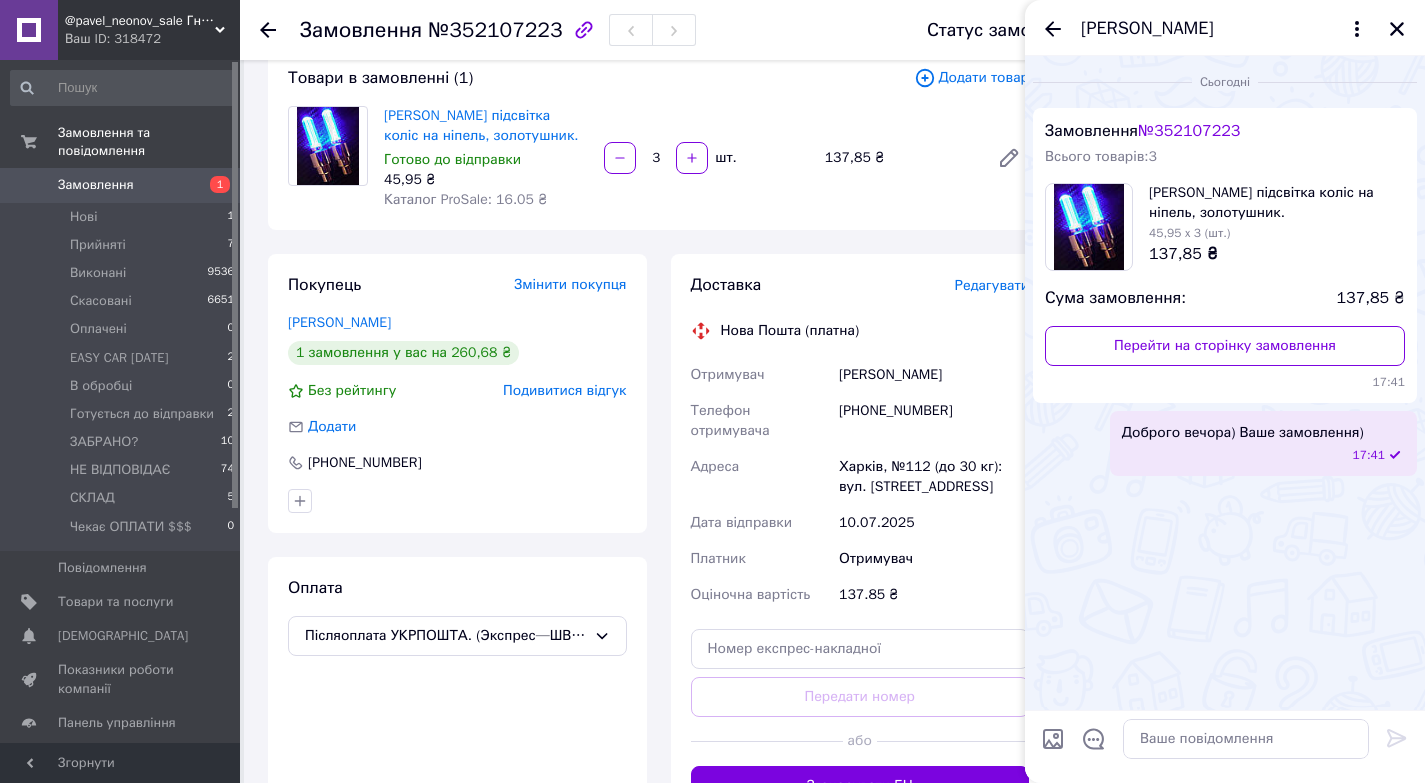 click on "Сьогодні Замовлення  № 352107223 Всього товарів:  3 Неонова підсвітка коліс на ніпель, золотушник. 45,95 x 3 (шт.) 137,85 ₴ Сума замовлення: 137,85 ₴ Перейти на сторінку замовлення 17:41 Доброго вечора) Ваше замовлення) 17:41" at bounding box center (1225, 383) 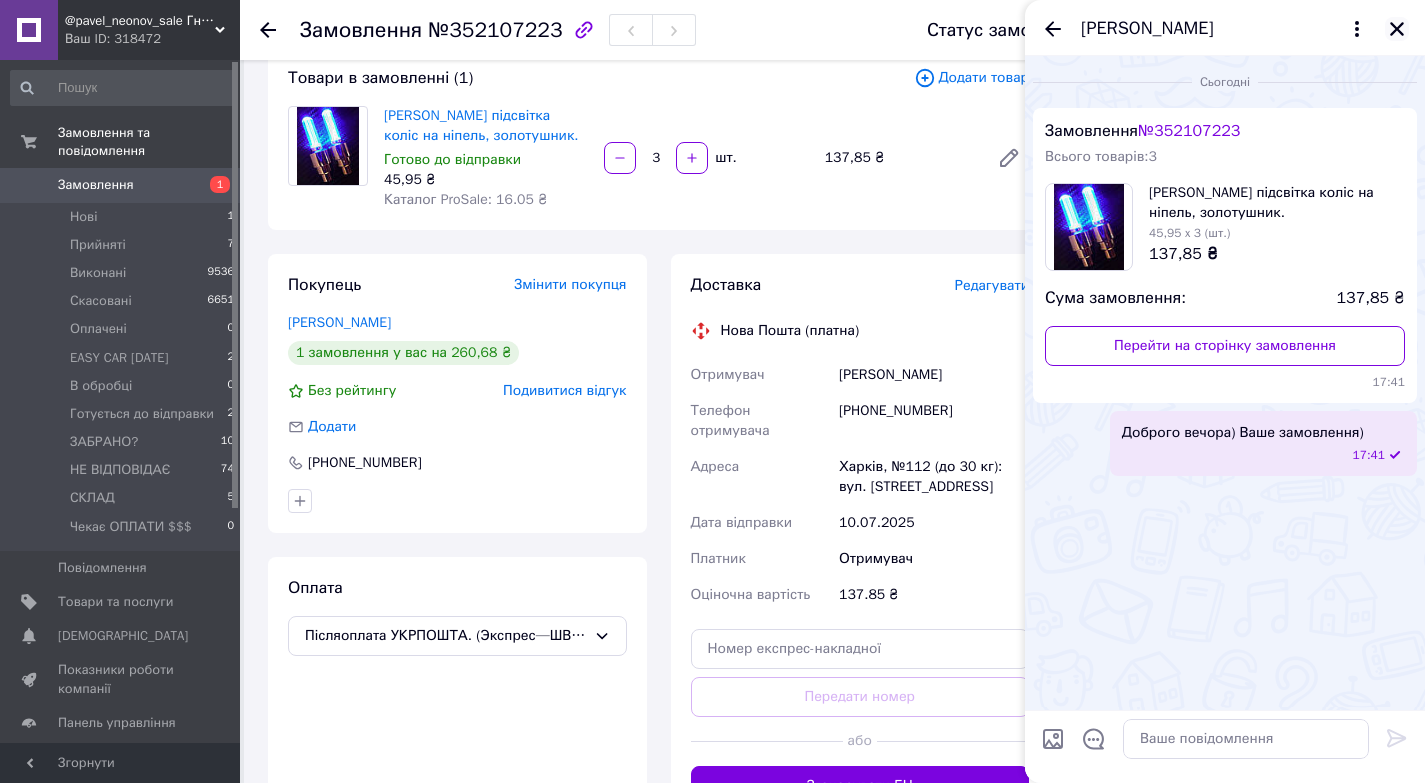 click 